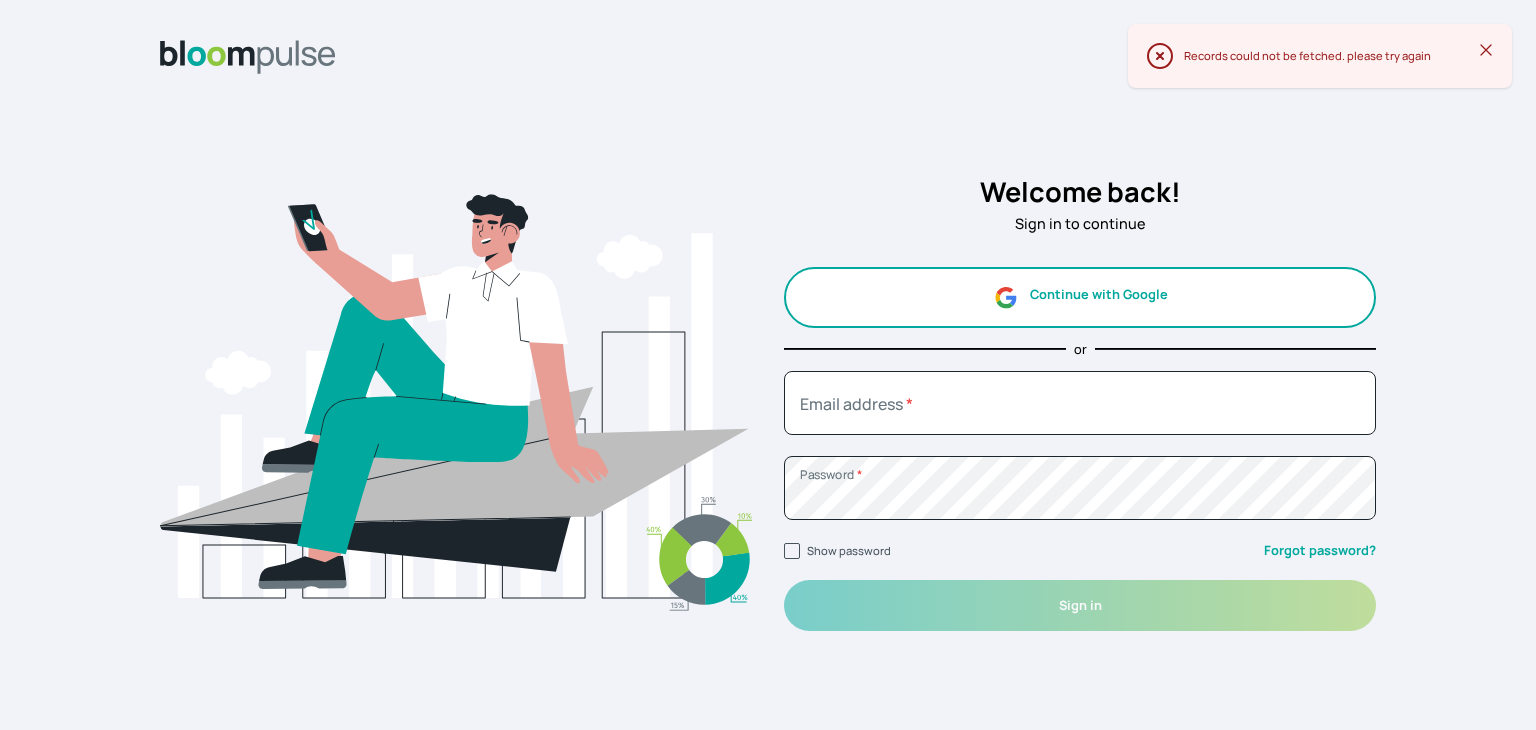 scroll, scrollTop: 0, scrollLeft: 0, axis: both 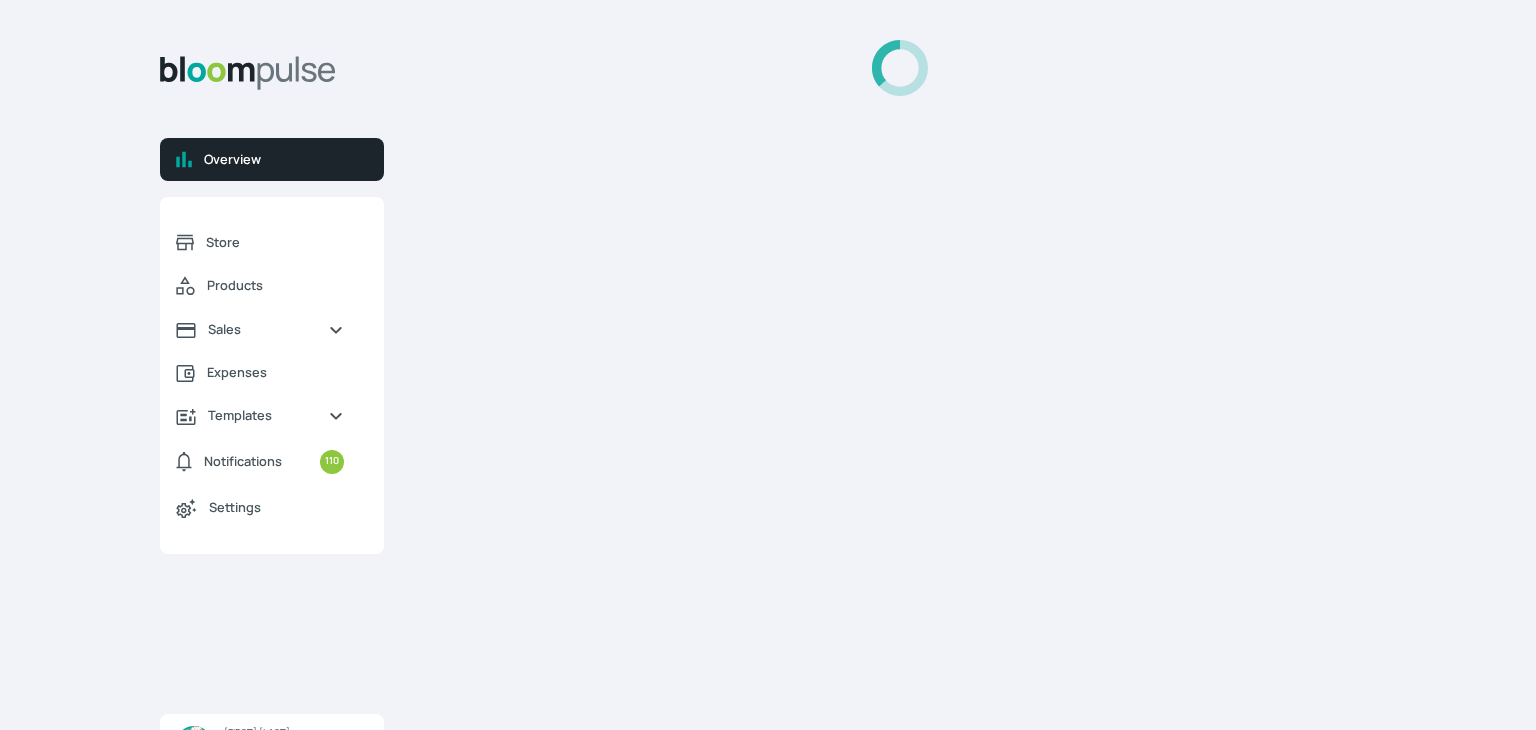 select on "2025" 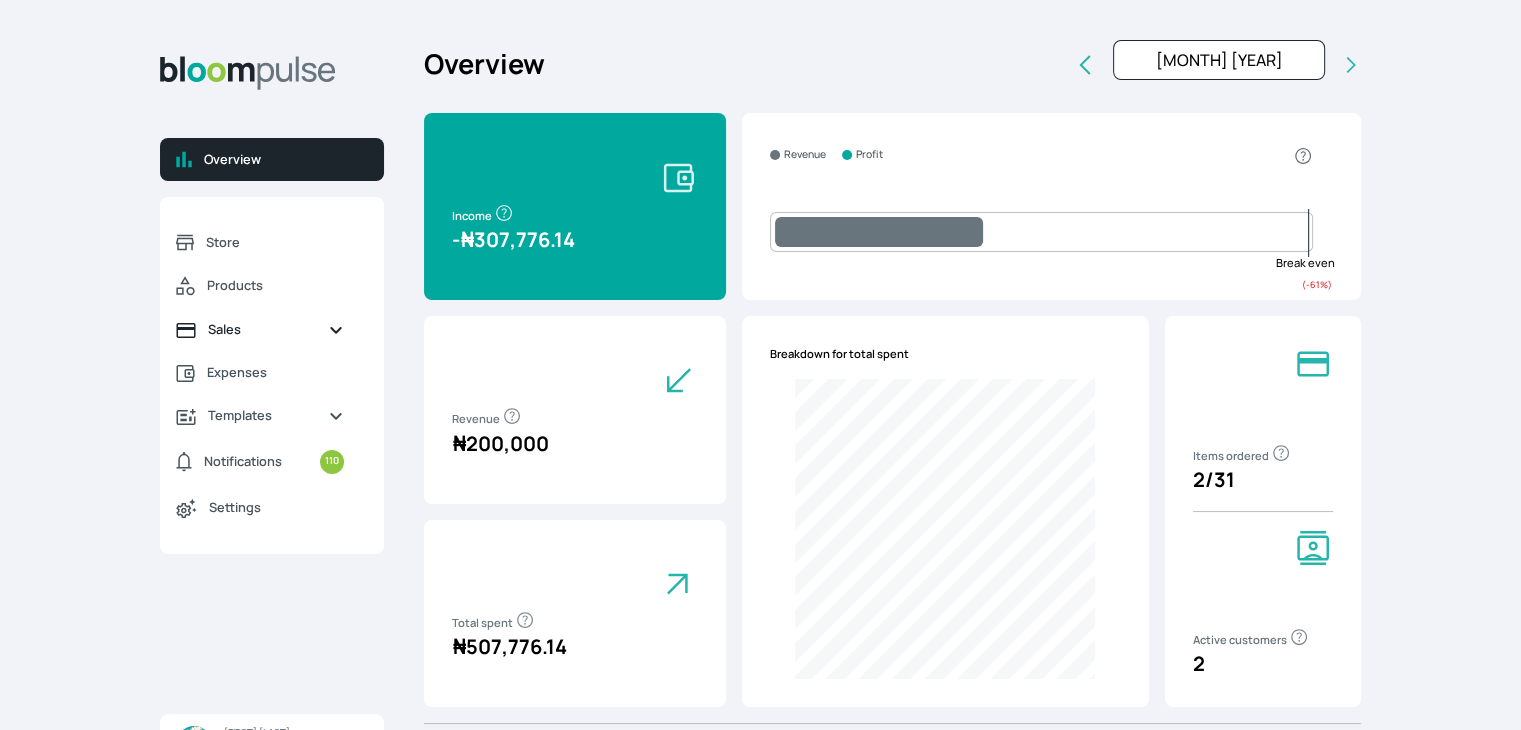 click on "Sales" at bounding box center [260, 329] 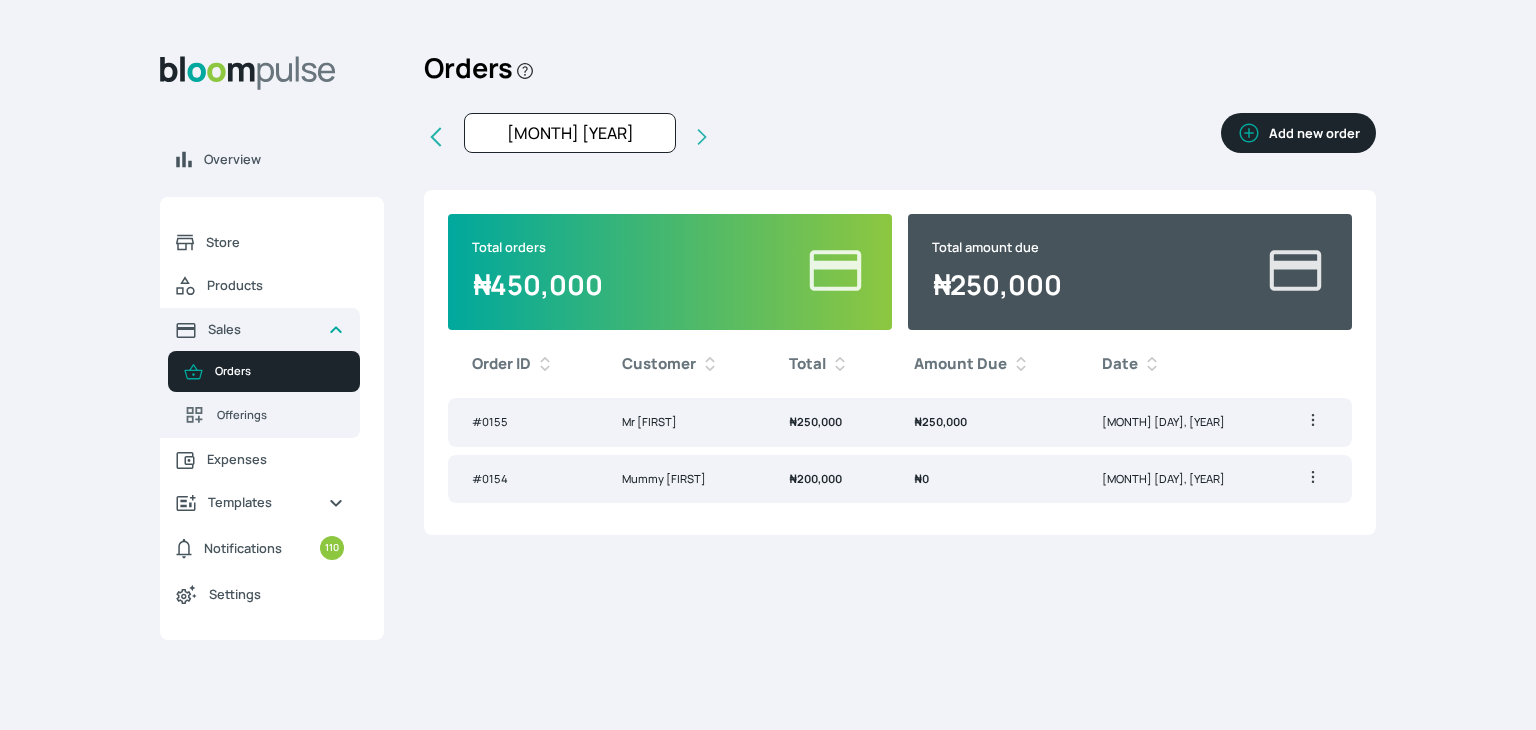 click on "Add new order" at bounding box center [1298, 133] 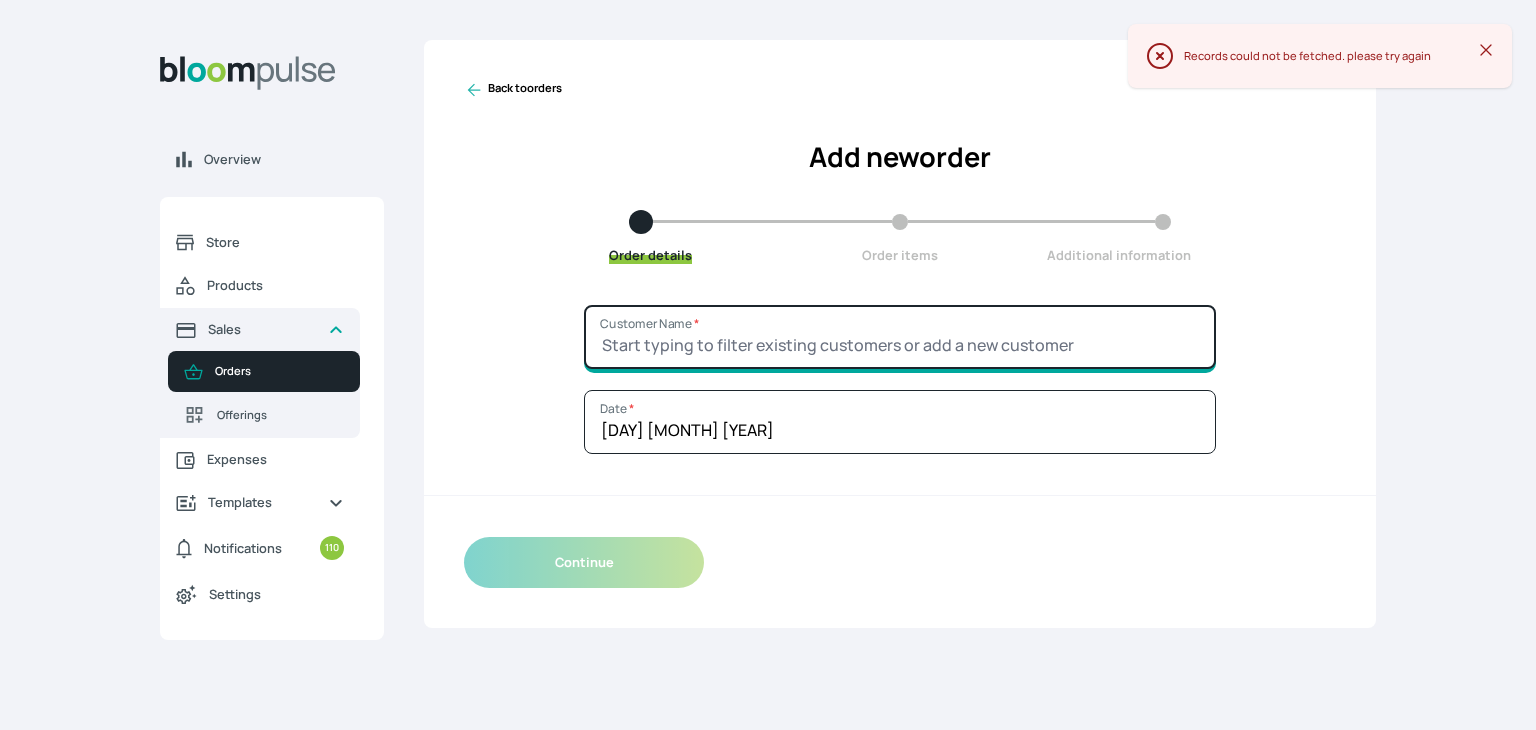 click on "Customer Name    *" at bounding box center (900, 337) 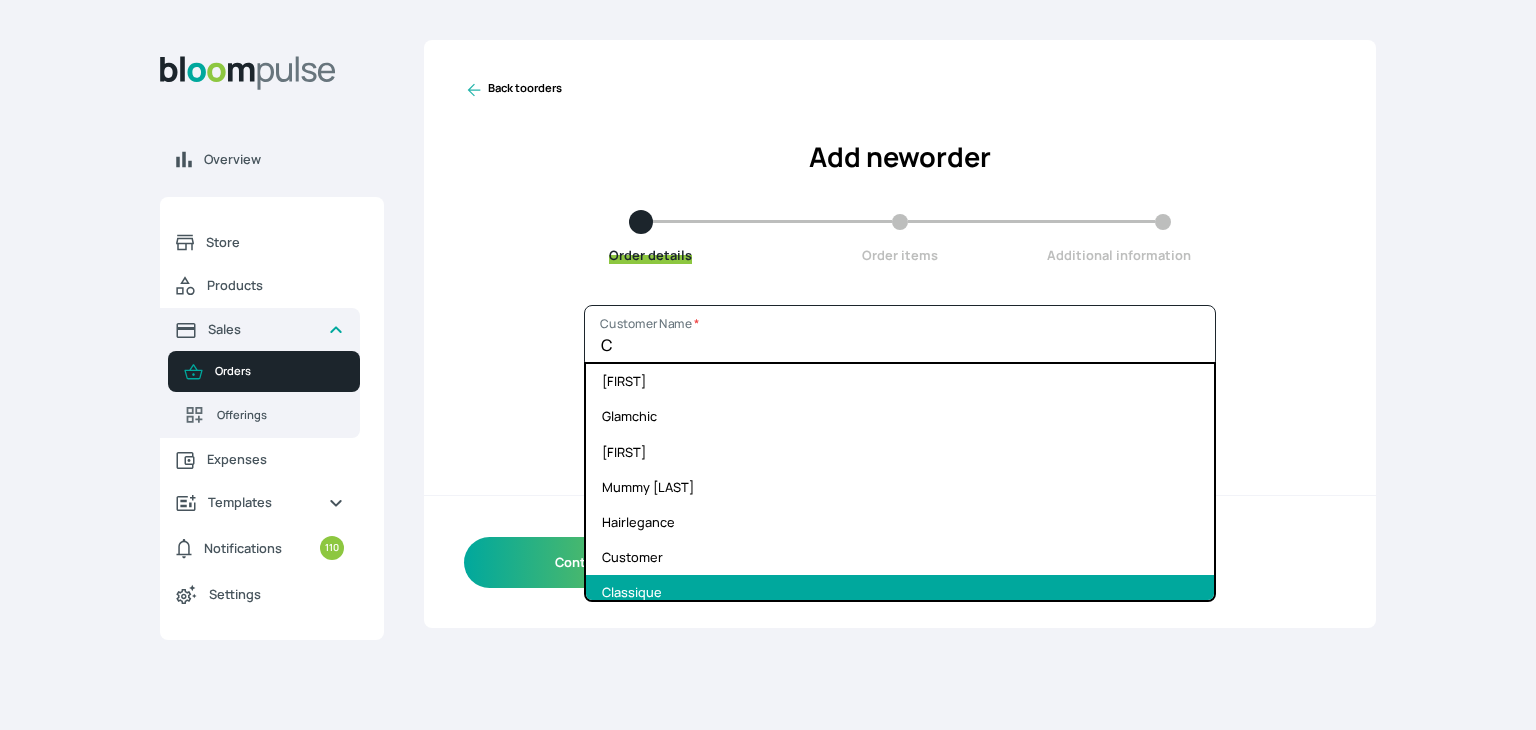 click on "Classique" at bounding box center [900, 592] 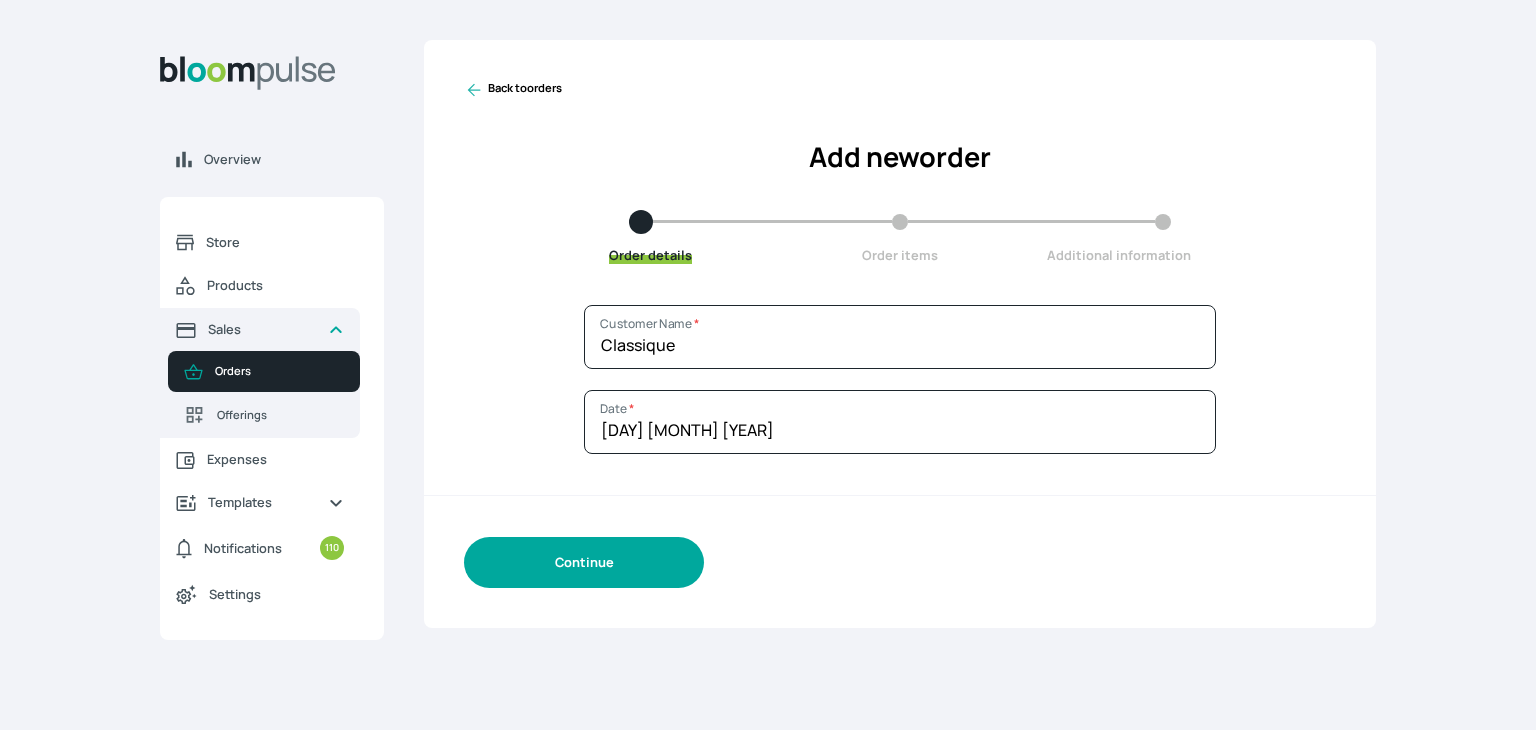 click on "Continue" at bounding box center [584, 562] 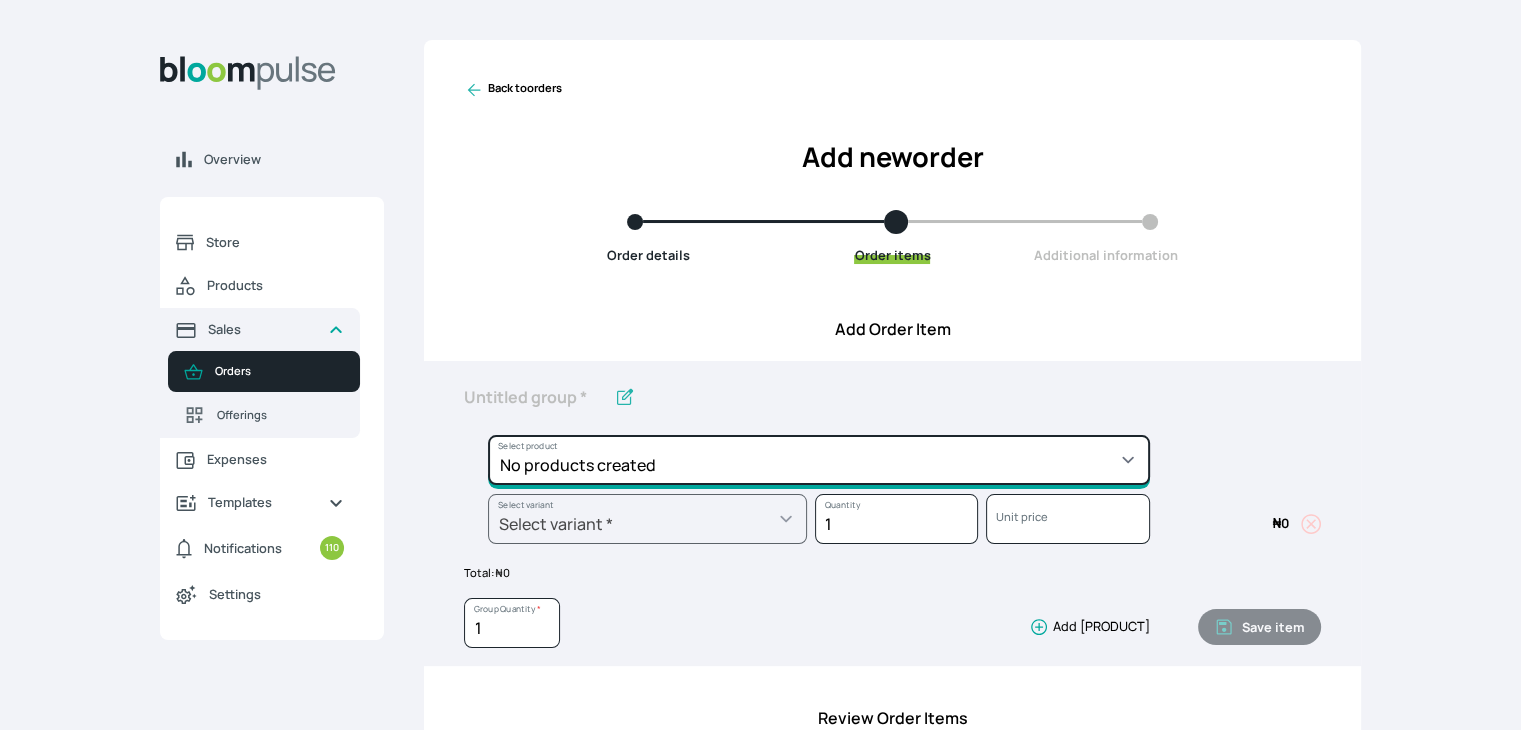 click on "No products created" at bounding box center [819, 460] 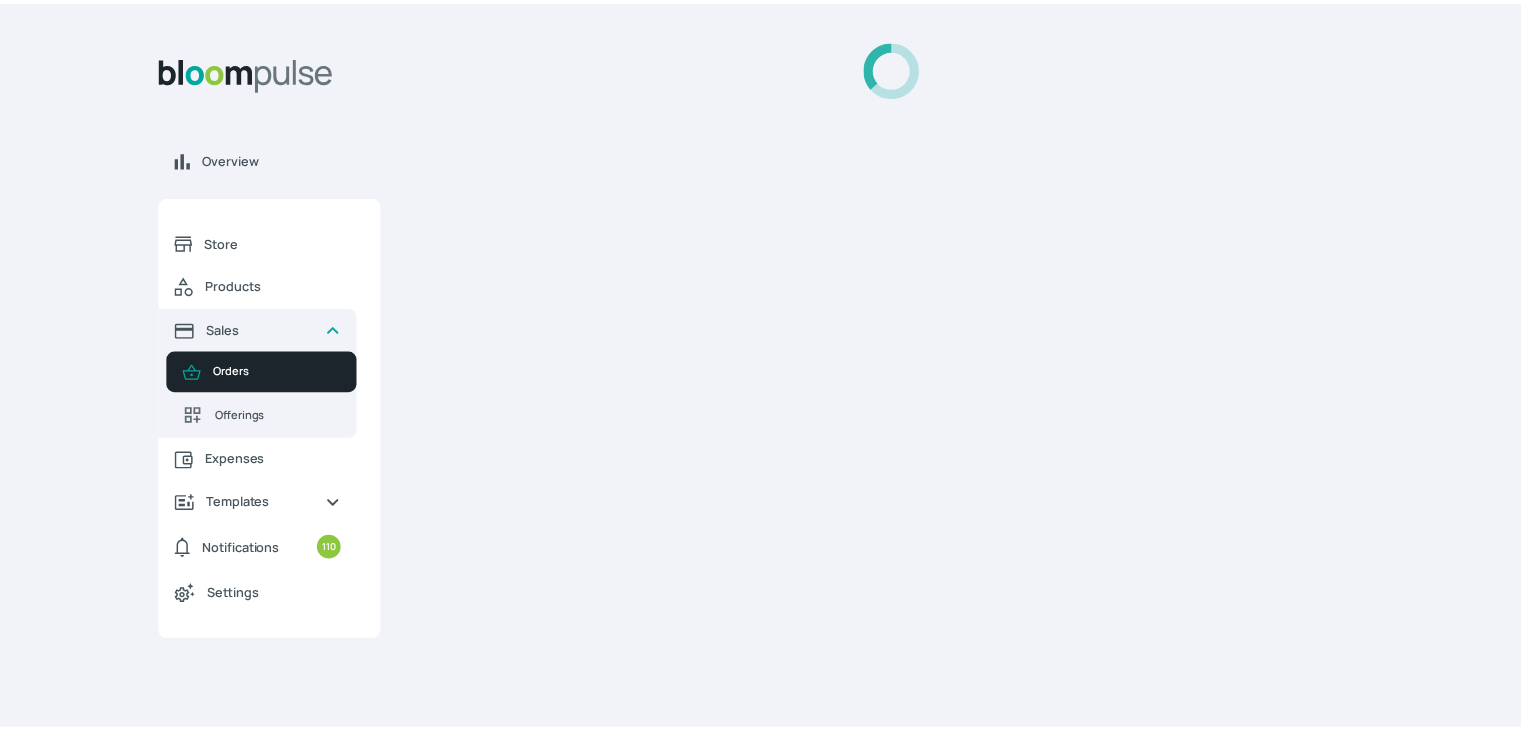 scroll, scrollTop: 0, scrollLeft: 0, axis: both 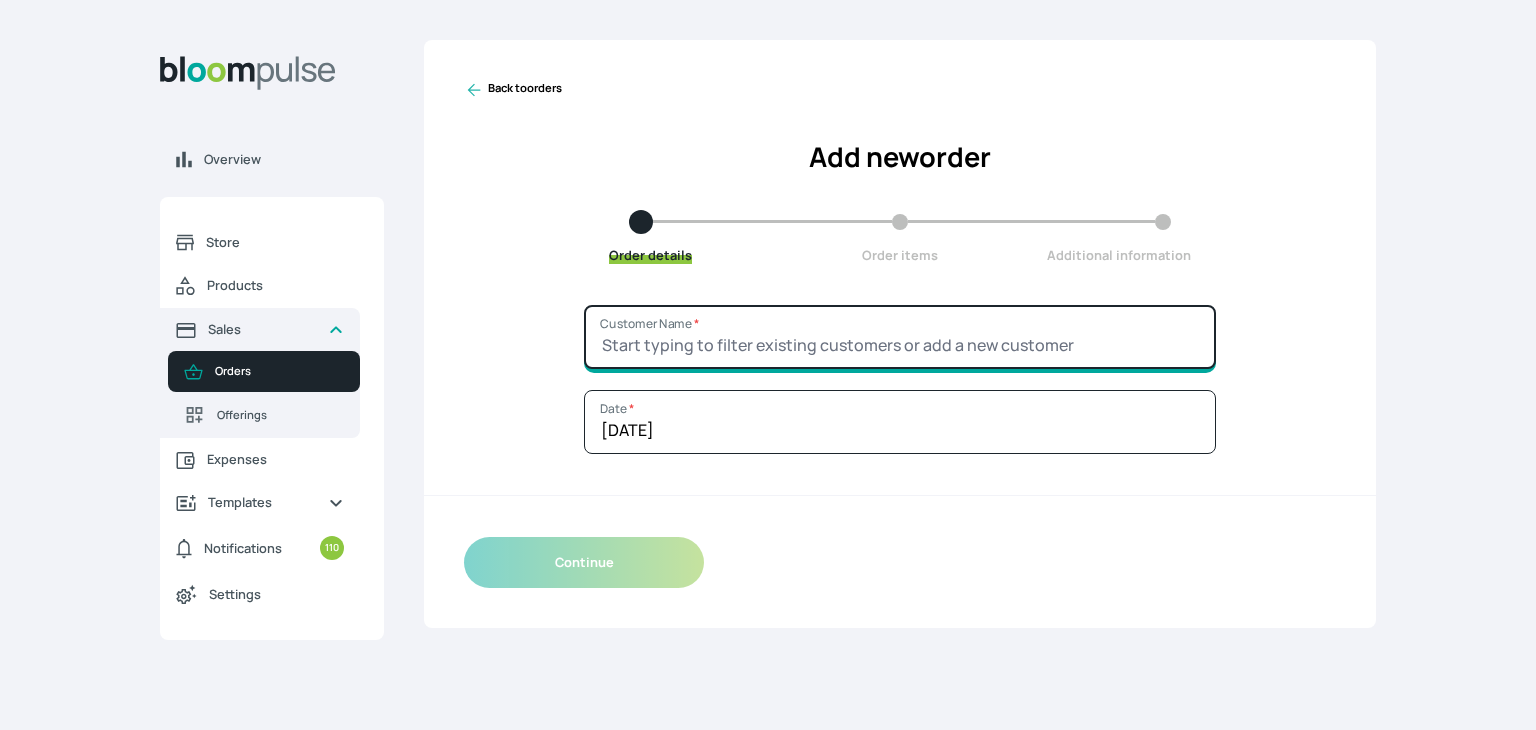 click on "Customer Name    *" at bounding box center [900, 337] 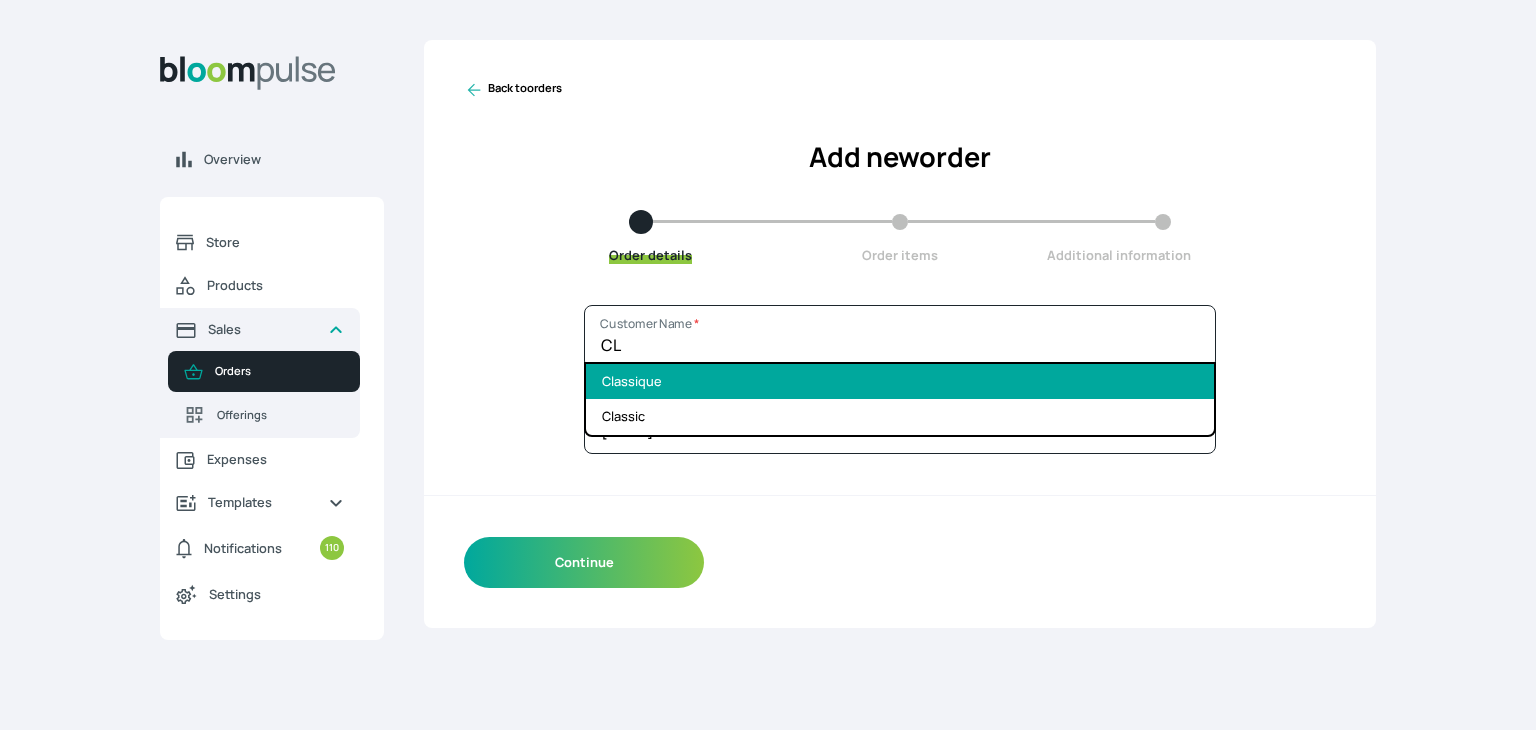 click on "Classique" at bounding box center [900, 381] 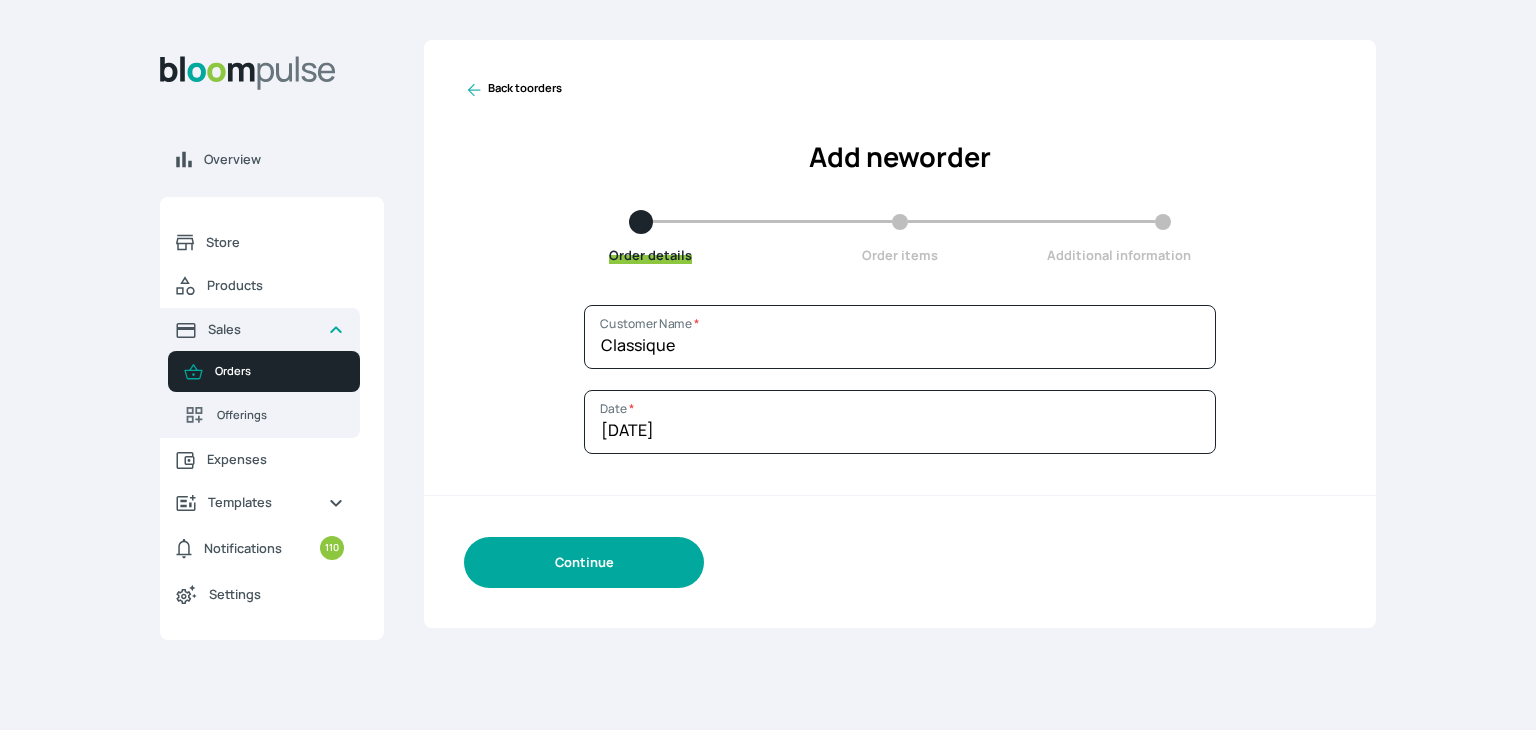 click on "Continue" at bounding box center (584, 562) 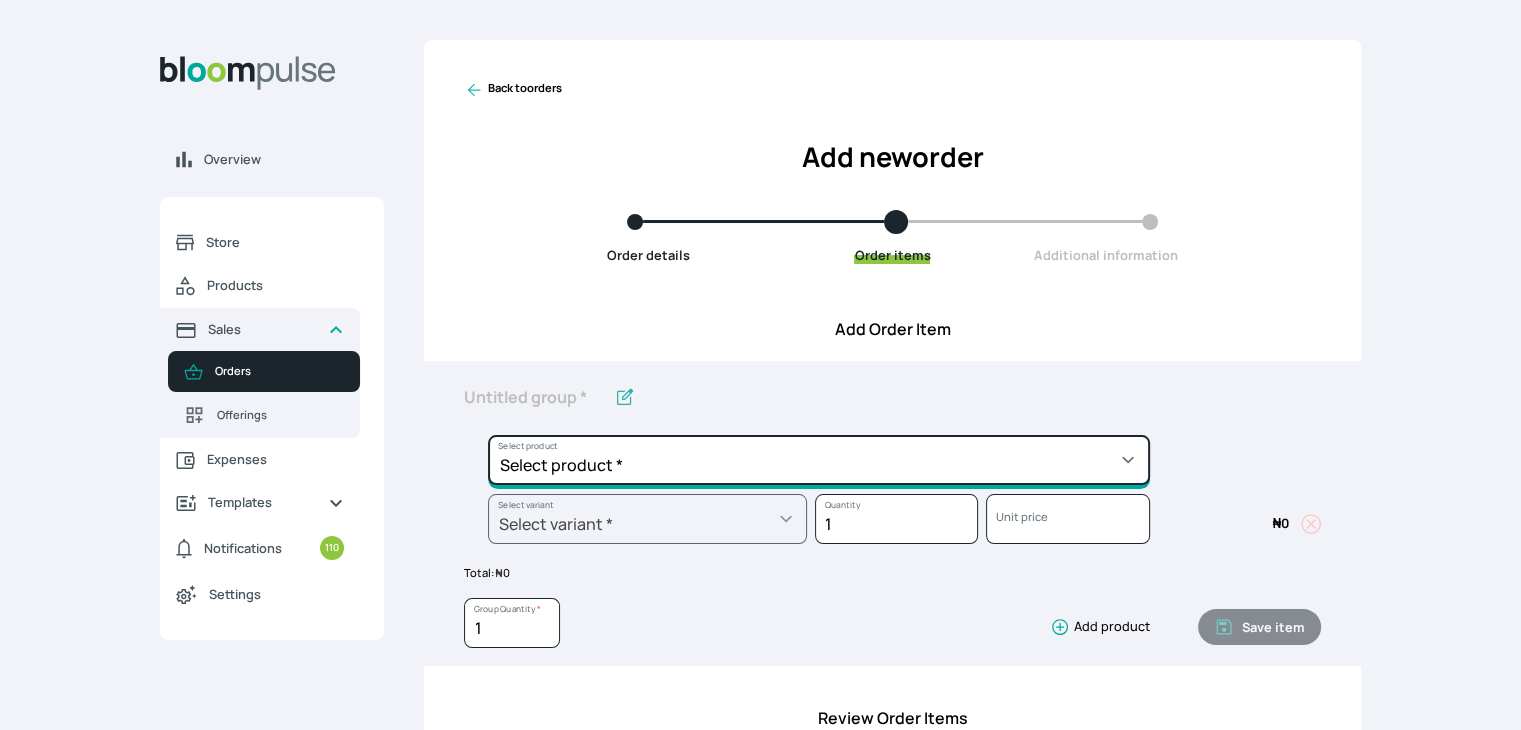click on "Select product *  Cake Decoration for 8inches High  Chocolate oil based Round Cake  Geneose Sponge square Cake  Pound Square Cake  35cl zobo Mocktail  Banana Bread Batter BBQ Chicken  Bento Cake Budget Friendly Whippedcream Decoration Cake Decoration for 6inches High Cake Decoration for 6inches Low Cake loaf Chocolate Cake Batter Chocolate Ganache Chocolate oil based Batter Chocolate oil based square Cake Chocolate Round Cake Chop Life Package 2 Classic Banana Bread Loaf Coconut Banana Bread Loaf Cookies and Cream oil based Batter Cookies and cream oil based Round Cake Cupcakes Custom Made Whippedcream Decoration Doughnut Batter Fondant 1 Recipe  Fruit Cake Fruit Cake Batter Geneose Sponge Cake Batter Geneose Sponge Round Cake Meat Pie Meat Pie per 1 Mini puff Pound Cake Batter Pound Round Cake  Puff puff Redvelvet Cake Batter Redvelvet oil based Batter Redvelvet oil based Round Cake Redvelvet Round Cake Royal Buttercream  Small chops Stick Meat Sugar Doughnut  Swiss Meringue Buttercream  Valentine Love Box" at bounding box center (819, 460) 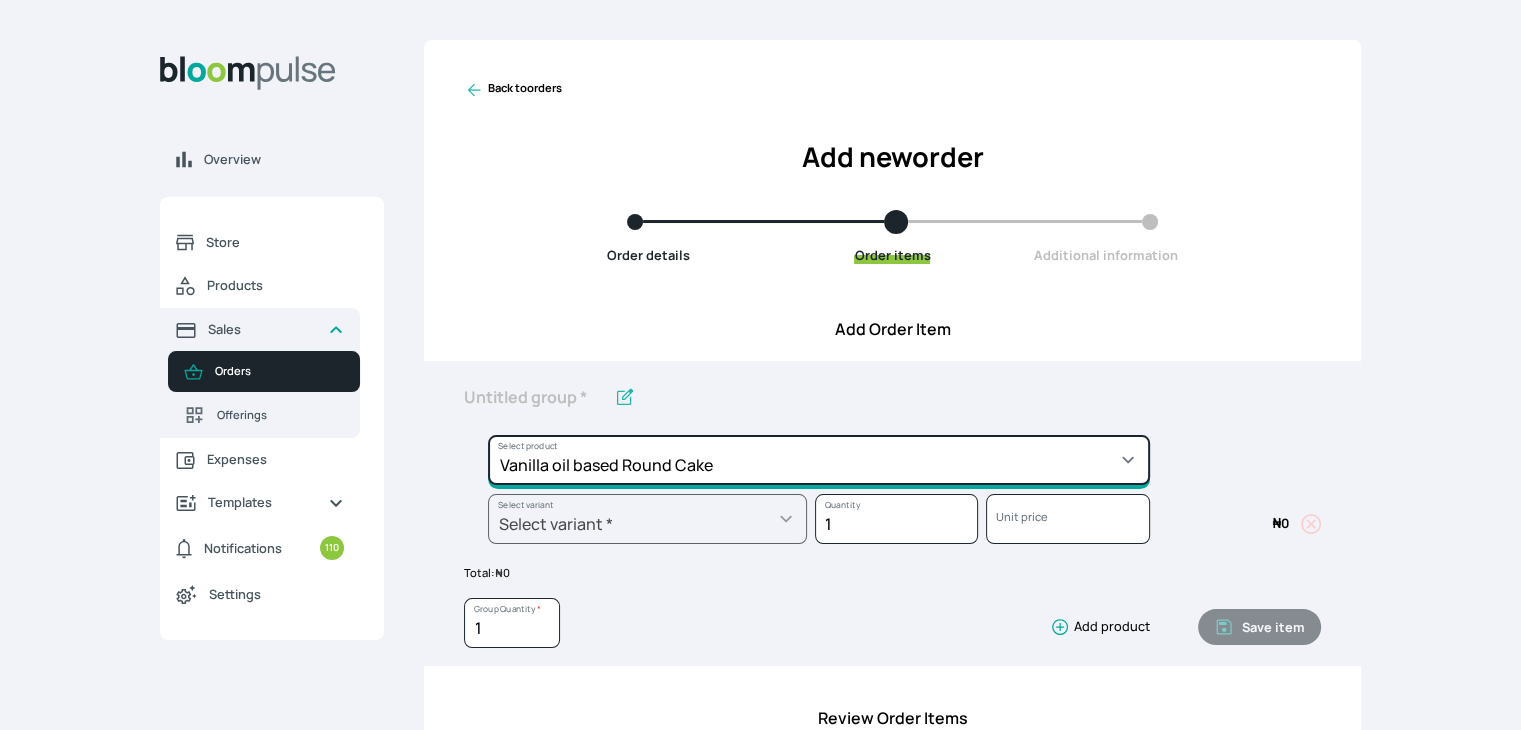 click on "Select product *  Cake Decoration for 8inches High  Chocolate oil based Round Cake  Geneose Sponge square Cake  Pound Square Cake  35cl zobo Mocktail  Banana Bread Batter BBQ Chicken  Bento Cake Budget Friendly Whippedcream Decoration Cake Decoration for 6inches High Cake Decoration for 6inches Low Cake loaf Chocolate Cake Batter Chocolate Ganache Chocolate oil based Batter Chocolate oil based square Cake Chocolate Round Cake Chop Life Package 2 Classic Banana Bread Loaf Coconut Banana Bread Loaf Cookies and Cream oil based Batter Cookies and cream oil based Round Cake Cupcakes Custom Made Whippedcream Decoration Doughnut Batter Fondant 1 Recipe  Fruit Cake Fruit Cake Batter Geneose Sponge Cake Batter Geneose Sponge Round Cake Meat Pie Meat Pie per 1 Mini puff Pound Cake Batter Pound Round Cake  Puff puff Redvelvet Cake Batter Redvelvet oil based Batter Redvelvet oil based Round Cake Redvelvet Round Cake Royal Buttercream  Small chops Stick Meat Sugar Doughnut  Swiss Meringue Buttercream  Valentine Love Box" at bounding box center (819, 460) 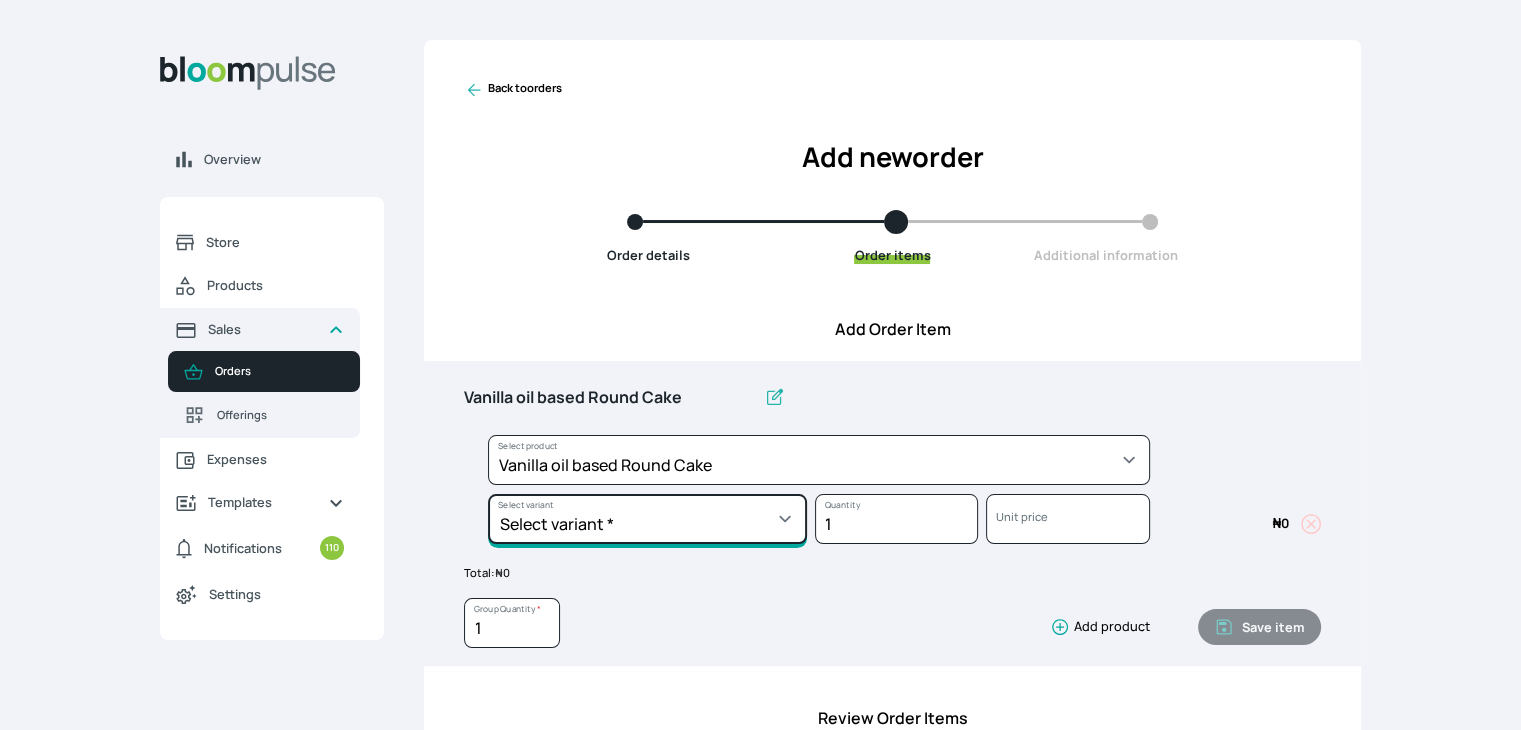click on "Select variant * 10inches 11inches  12inches 6inches 7inches 8inches  9inches" at bounding box center [647, 519] 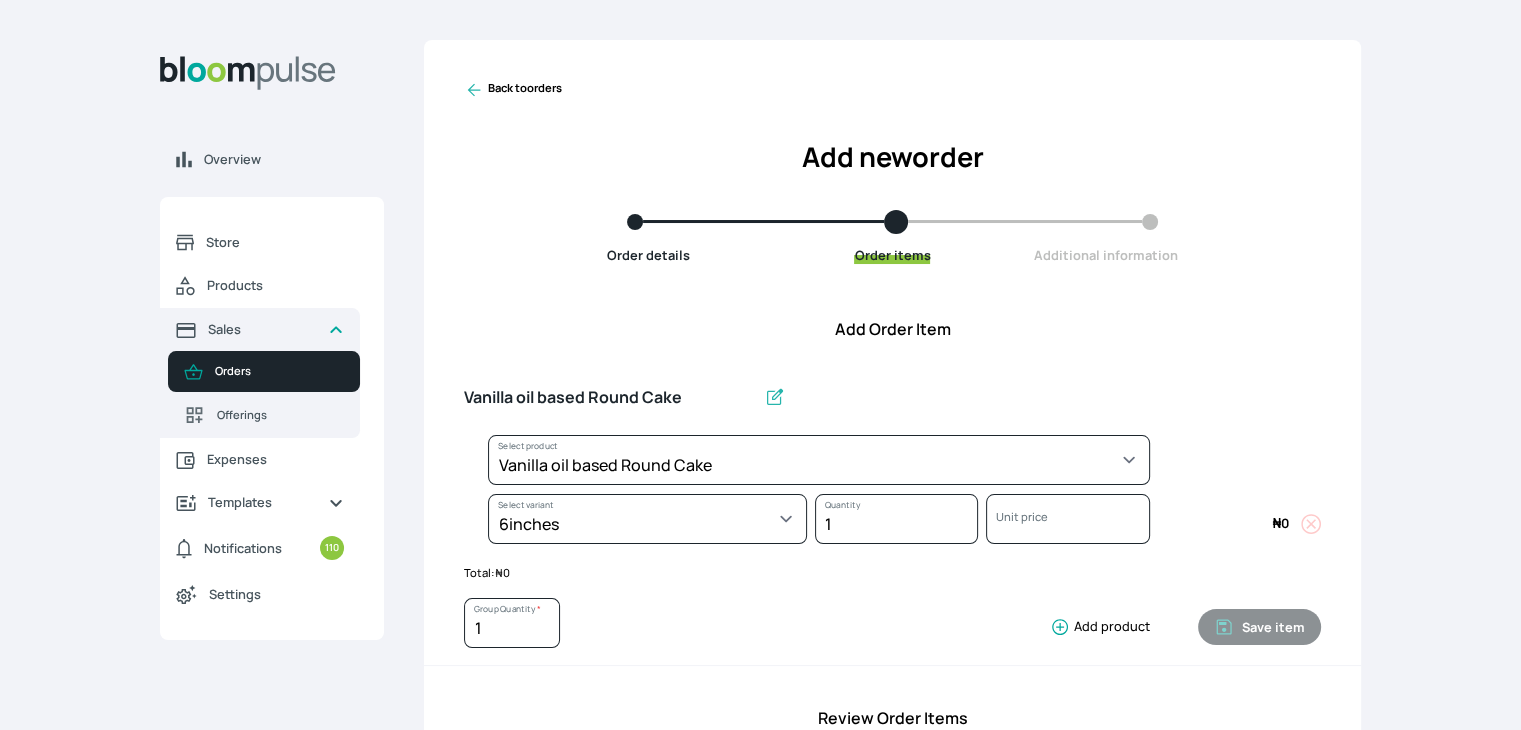 select on "49426e7e-6d78-4aff-80b2-0dfc408de078" 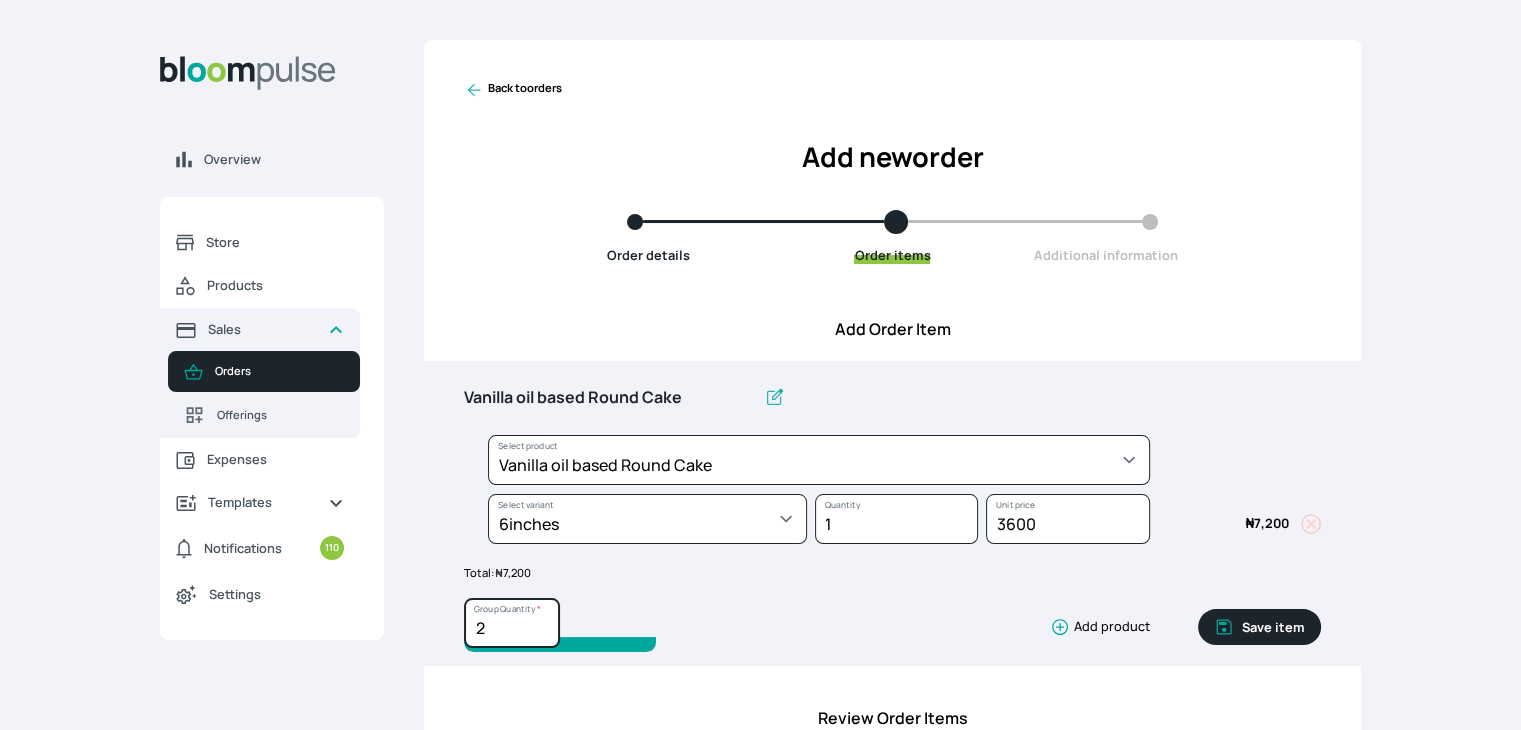 type on "2" 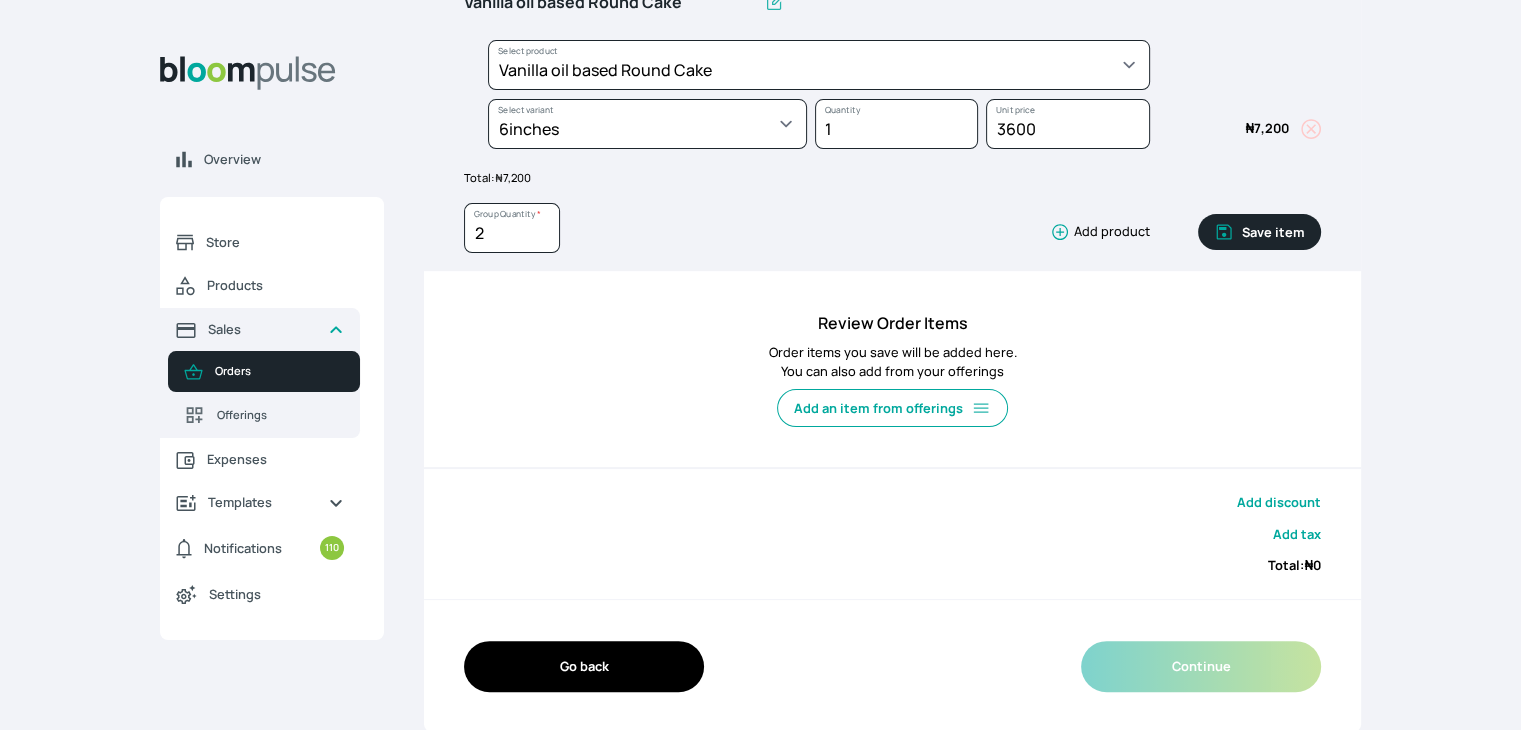 click on "Save item" at bounding box center [1259, 232] 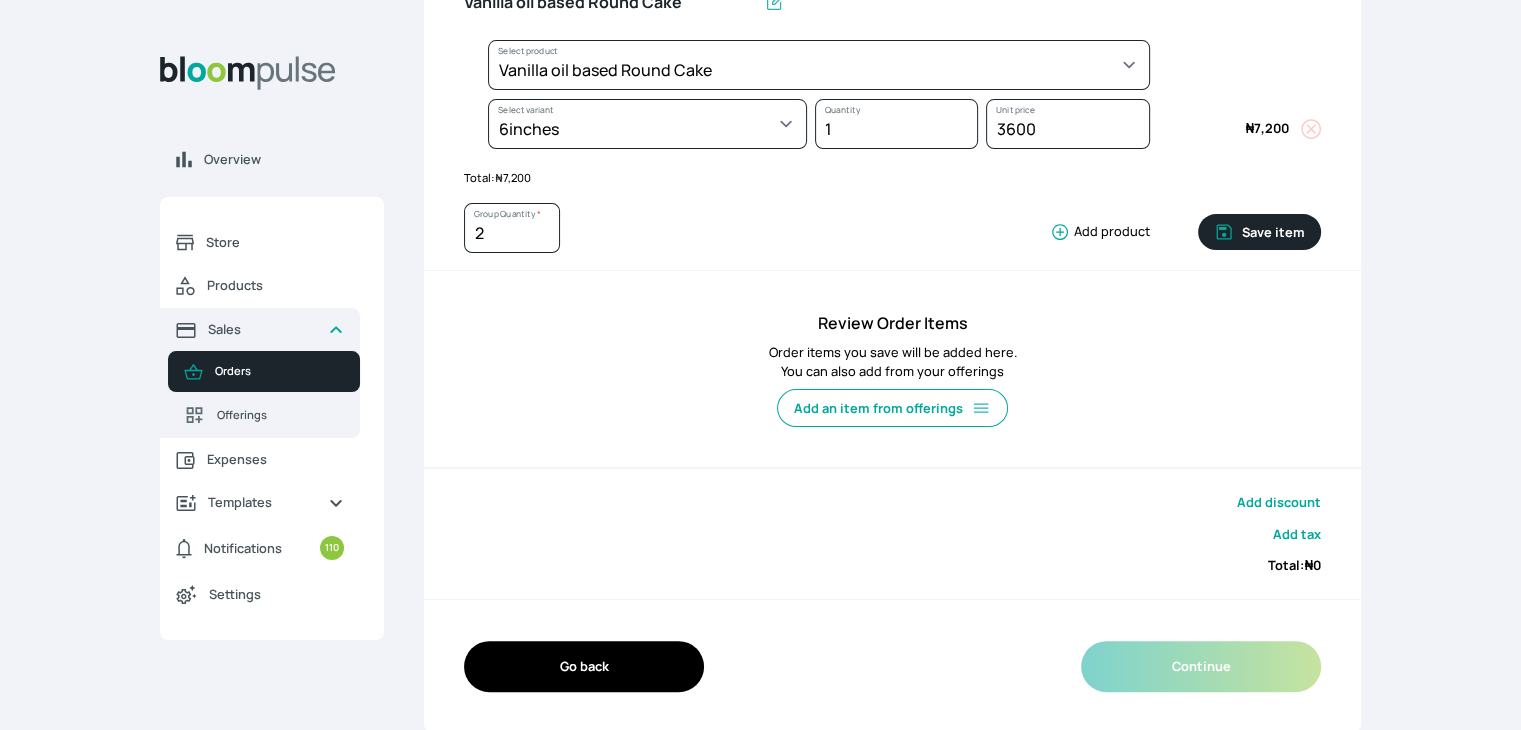 type 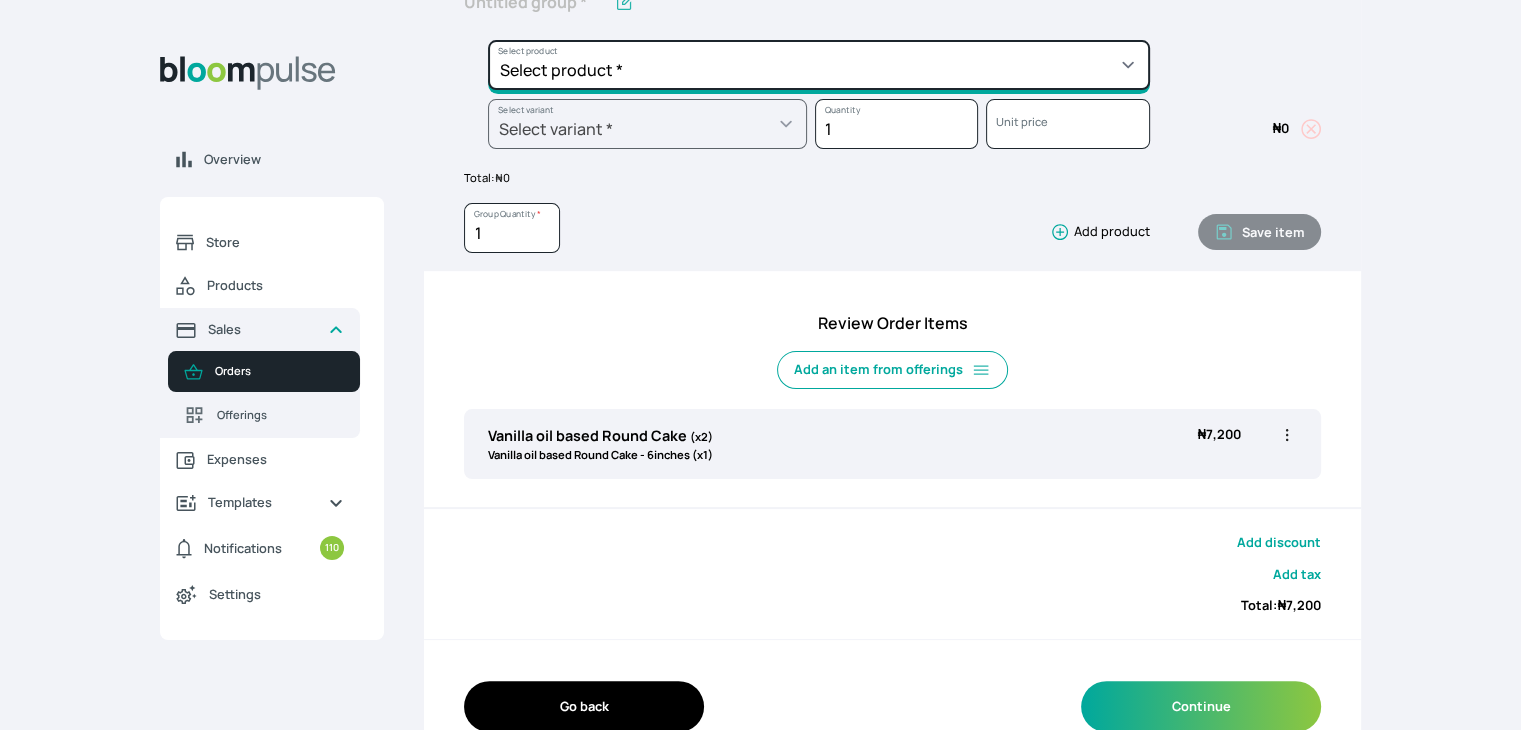 click on "Select product *  Cake Decoration for 8inches High  Chocolate oil based Round Cake  Geneose Sponge square Cake  Pound Square Cake  35cl zobo Mocktail  Banana Bread Batter BBQ Chicken  Bento Cake Budget Friendly Whippedcream Decoration Cake Decoration for 6inches High Cake Decoration for 6inches Low Cake loaf Chocolate Cake Batter Chocolate Ganache Chocolate oil based Batter Chocolate oil based square Cake Chocolate Round Cake Chop Life Package 2 Classic Banana Bread Loaf Coconut Banana Bread Loaf Cookies and Cream oil based Batter Cookies and cream oil based Round Cake Cupcakes Custom Made Whippedcream Decoration Doughnut Batter Fondant 1 Recipe  Fruit Cake Fruit Cake Batter Geneose Sponge Cake Batter Geneose Sponge Round Cake Meat Pie Meat Pie per 1 Mini puff Pound Cake Batter Pound Round Cake  Puff puff Redvelvet Cake Batter Redvelvet oil based Batter Redvelvet oil based Round Cake Redvelvet Round Cake Royal Buttercream  Small chops Stick Meat Sugar Doughnut  Swiss Meringue Buttercream  Valentine Love Box" at bounding box center [819, 65] 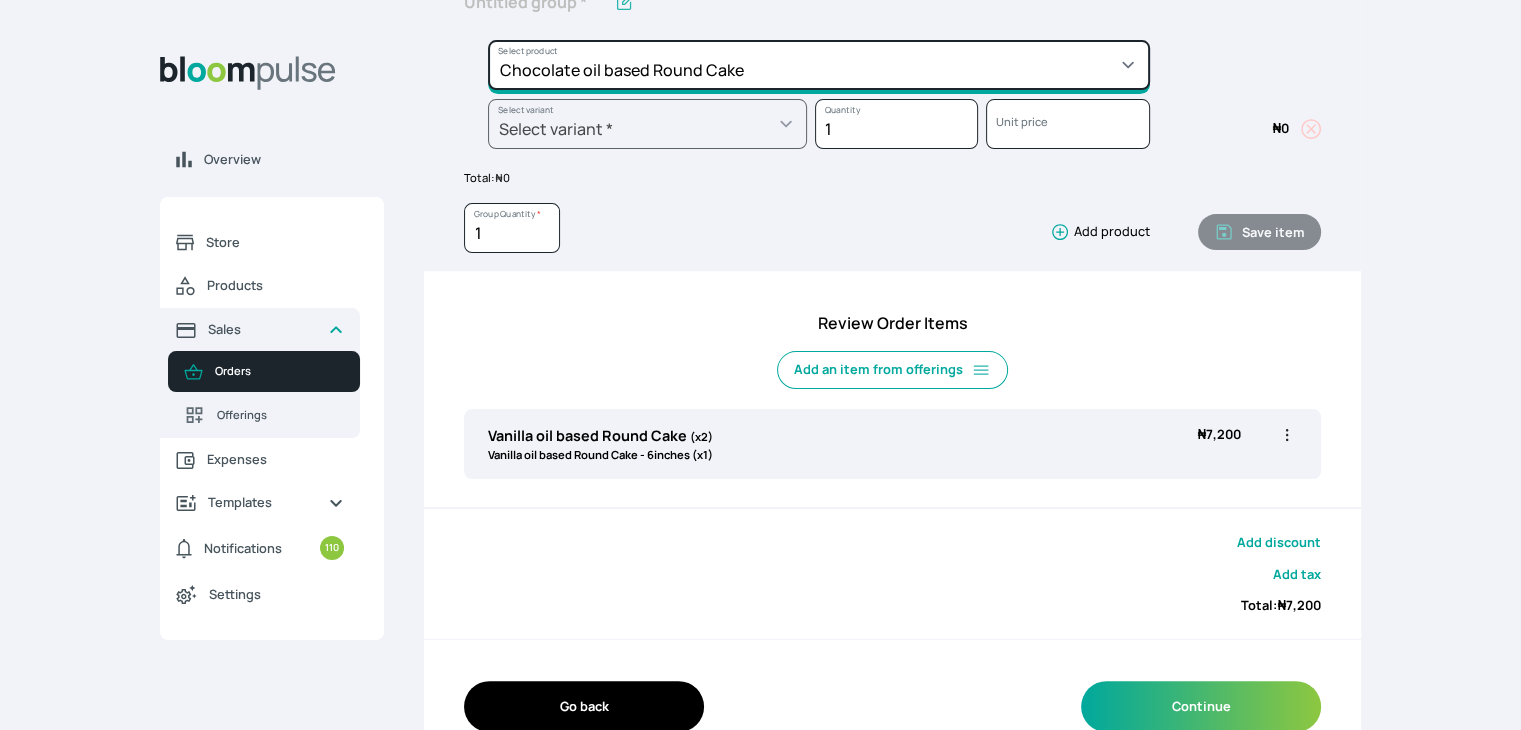 click on "Select product *  Cake Decoration for 8inches High  Chocolate oil based Round Cake  Geneose Sponge square Cake  Pound Square Cake  35cl zobo Mocktail  Banana Bread Batter BBQ Chicken  Bento Cake Budget Friendly Whippedcream Decoration Cake Decoration for 6inches High Cake Decoration for 6inches Low Cake loaf Chocolate Cake Batter Chocolate Ganache Chocolate oil based Batter Chocolate oil based square Cake Chocolate Round Cake Chop Life Package 2 Classic Banana Bread Loaf Coconut Banana Bread Loaf Cookies and Cream oil based Batter Cookies and cream oil based Round Cake Cupcakes Custom Made Whippedcream Decoration Doughnut Batter Fondant 1 Recipe  Fruit Cake Fruit Cake Batter Geneose Sponge Cake Batter Geneose Sponge Round Cake Meat Pie Meat Pie per 1 Mini puff Pound Cake Batter Pound Round Cake  Puff puff Redvelvet Cake Batter Redvelvet oil based Batter Redvelvet oil based Round Cake Redvelvet Round Cake Royal Buttercream  Small chops Stick Meat Sugar Doughnut  Swiss Meringue Buttercream  Valentine Love Box" at bounding box center [819, 65] 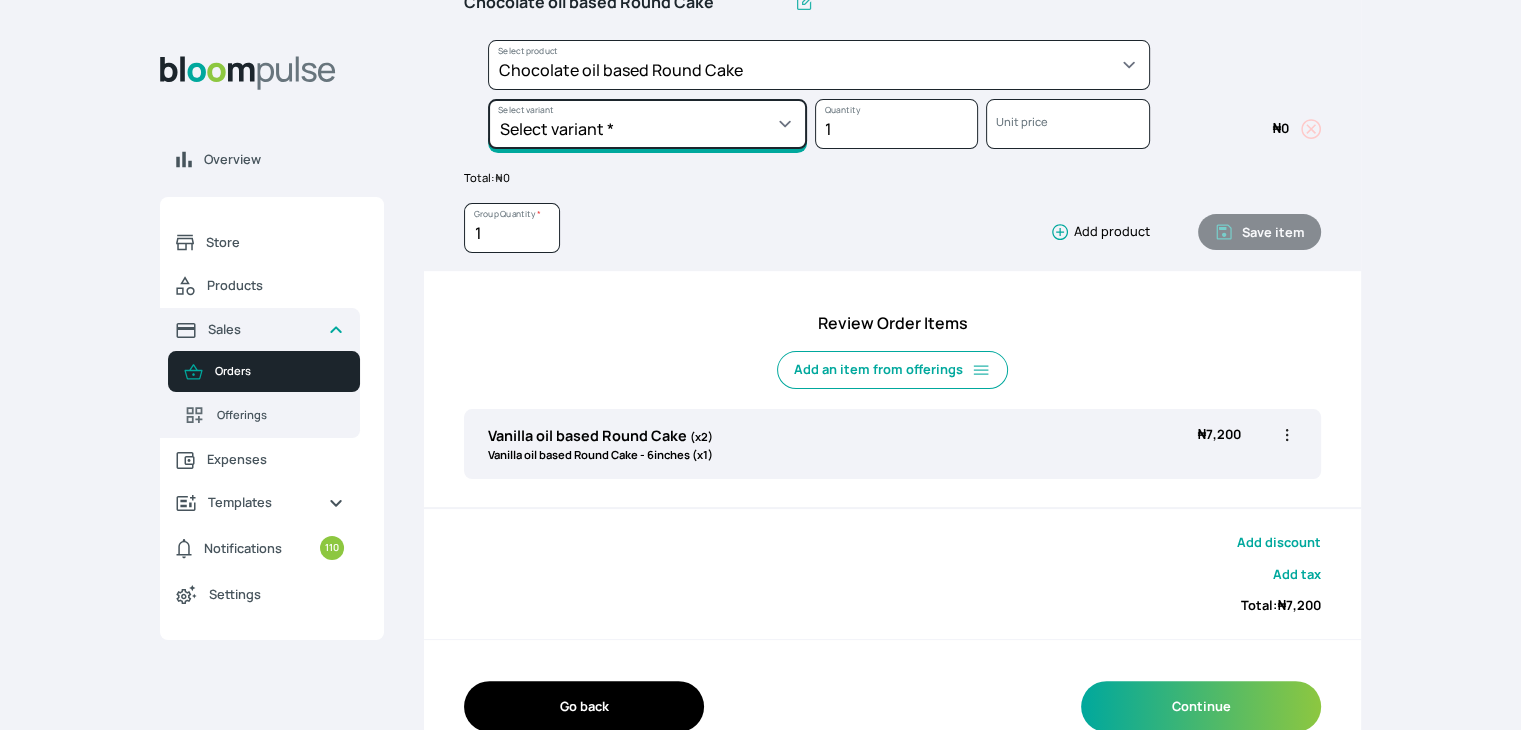 click on "Select variant * 10inches 11inches  12inches 6inches 7inches 8inches  9inches" at bounding box center (647, 124) 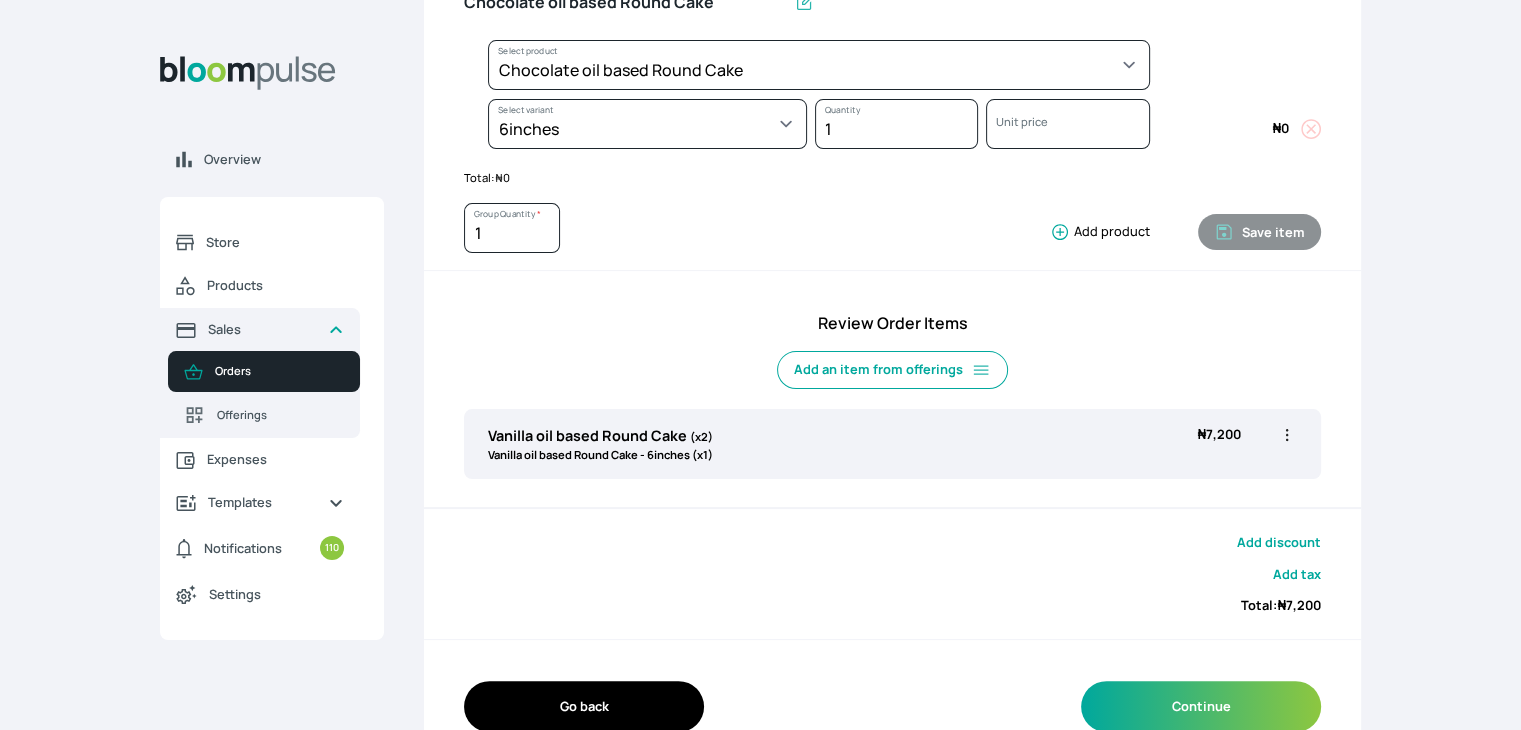 select on "0a3636f1-4902-403d-89c1-f5465b9229a0" 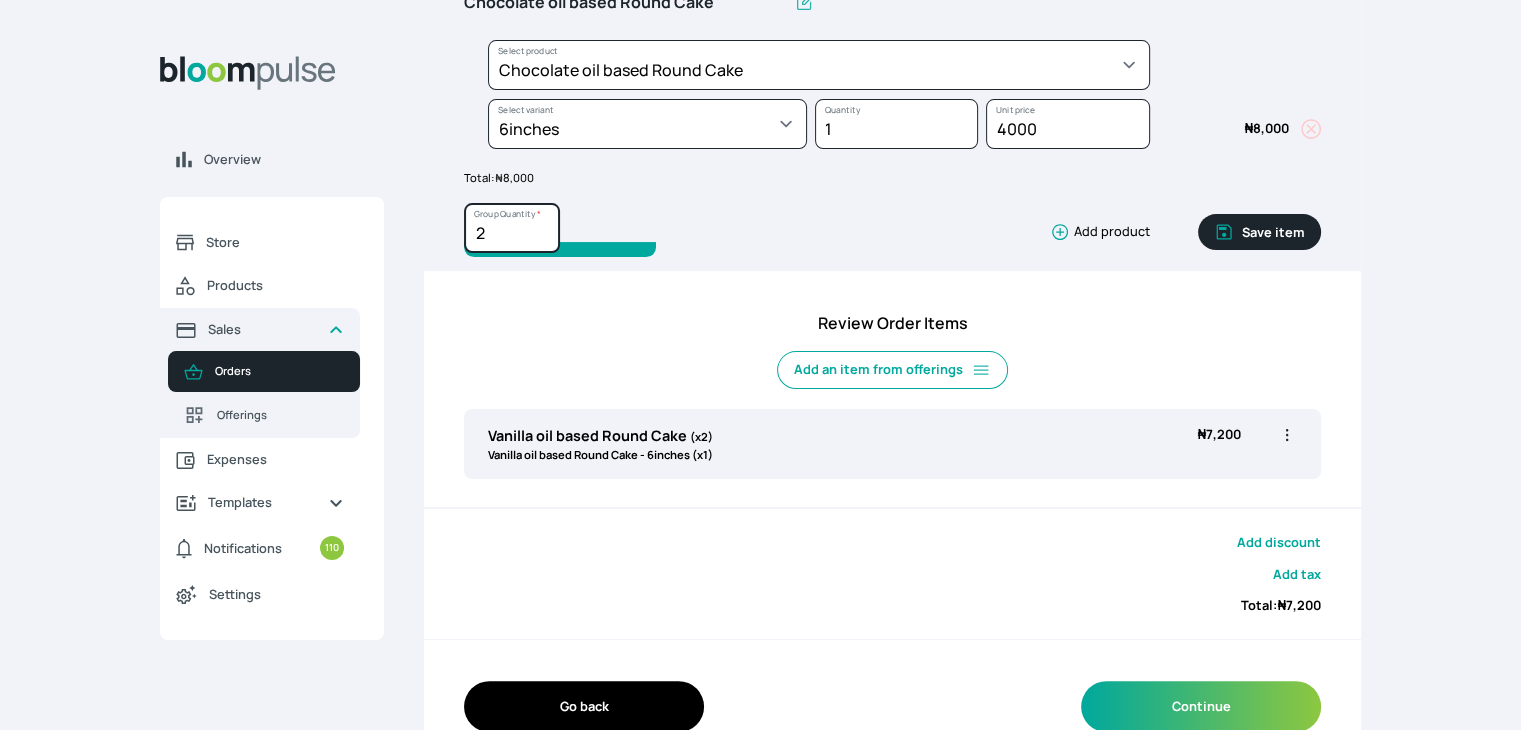 type on "2" 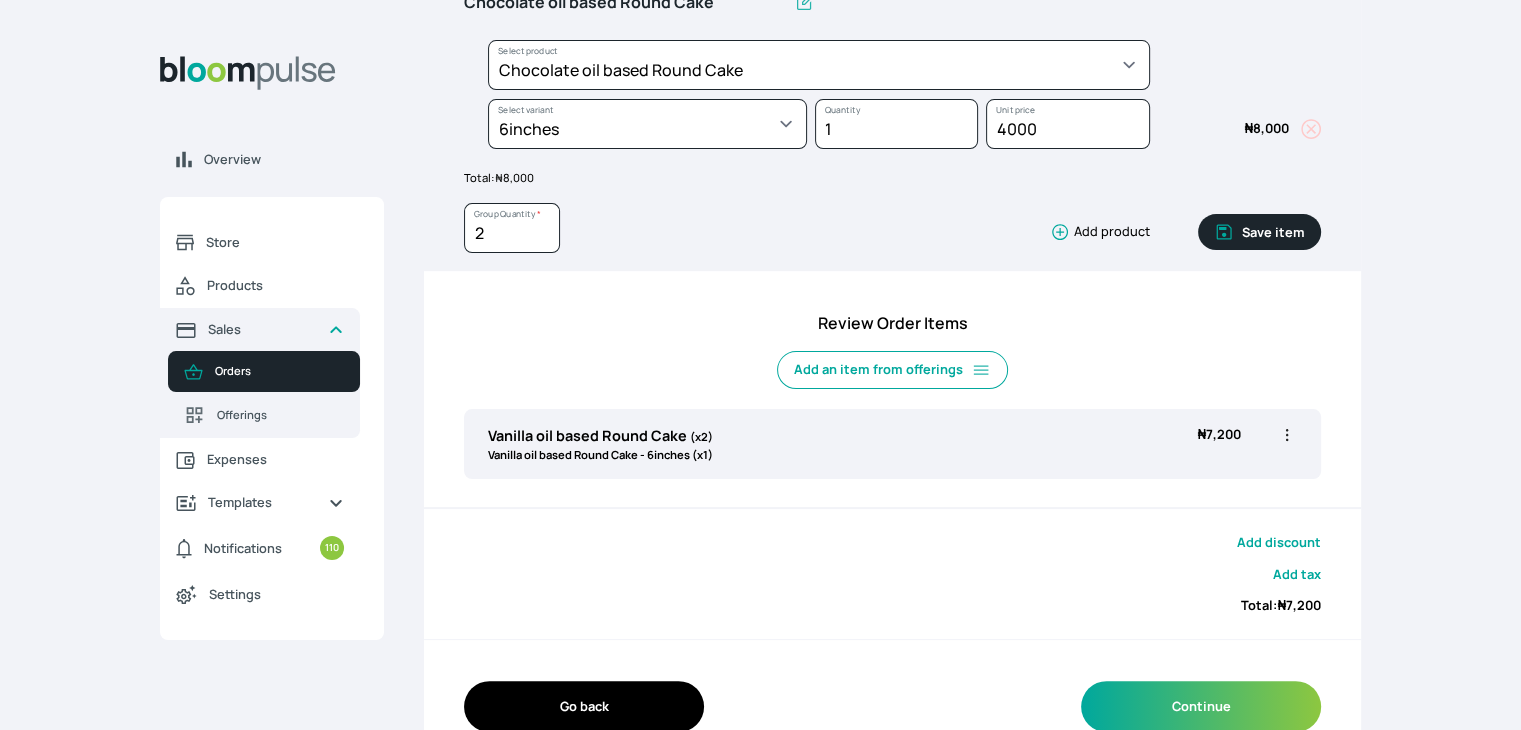 click on "Save item" at bounding box center [1259, 232] 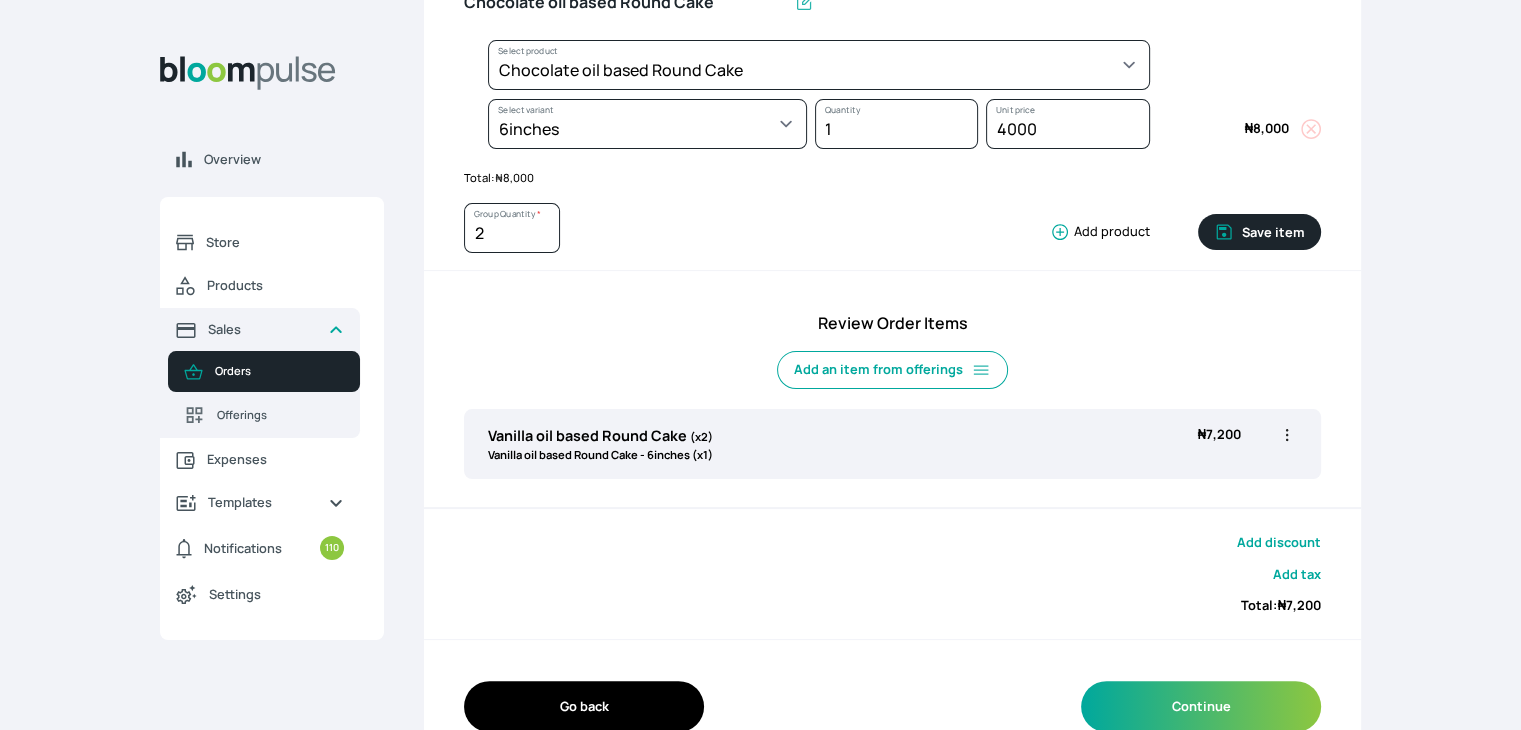 type 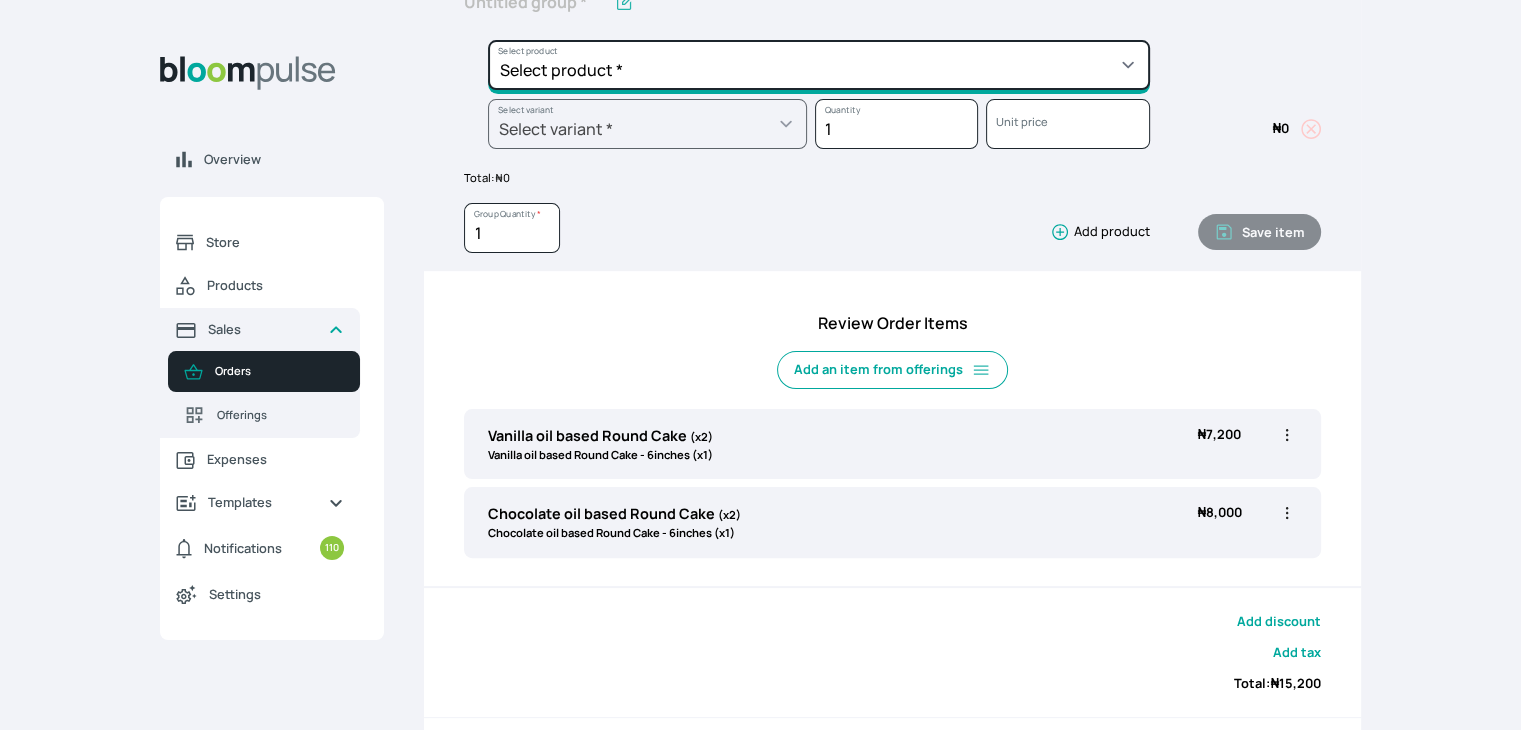 click on "Select product *  Cake Decoration for 8inches High  Chocolate oil based Round Cake  Geneose Sponge square Cake  Pound Square Cake  35cl zobo Mocktail  Banana Bread Batter BBQ Chicken  Bento Cake Budget Friendly Whippedcream Decoration Cake Decoration for 6inches High Cake Decoration for 6inches Low Cake loaf Chocolate Cake Batter Chocolate Ganache Chocolate oil based Batter Chocolate oil based square Cake Chocolate Round Cake Chop Life Package 2 Classic Banana Bread Loaf Coconut Banana Bread Loaf Cookies and Cream oil based Batter Cookies and cream oil based Round Cake Cupcakes Custom Made Whippedcream Decoration Doughnut Batter Fondant 1 Recipe  Fruit Cake Fruit Cake Batter Geneose Sponge Cake Batter Geneose Sponge Round Cake Meat Pie Meat Pie per 1 Mini puff Pound Cake Batter Pound Round Cake  Puff puff Redvelvet Cake Batter Redvelvet oil based Batter Redvelvet oil based Round Cake Redvelvet Round Cake Royal Buttercream  Small chops Stick Meat Sugar Doughnut  Swiss Meringue Buttercream  Valentine Love Box" at bounding box center (819, 65) 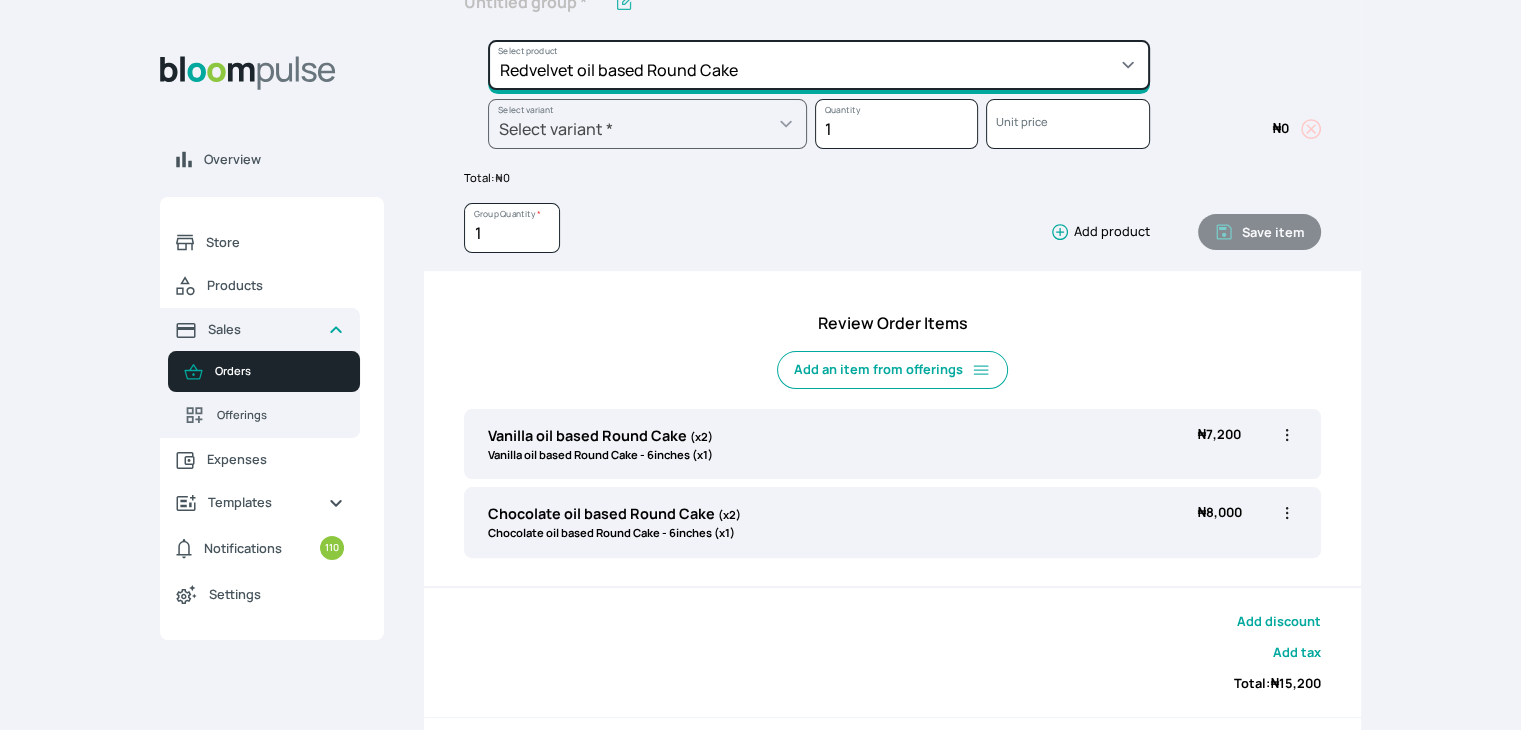 click on "Select product *  Cake Decoration for 8inches High  Chocolate oil based Round Cake  Geneose Sponge square Cake  Pound Square Cake  35cl zobo Mocktail  Banana Bread Batter BBQ Chicken  Bento Cake Budget Friendly Whippedcream Decoration Cake Decoration for 6inches High Cake Decoration for 6inches Low Cake loaf Chocolate Cake Batter Chocolate Ganache Chocolate oil based Batter Chocolate oil based square Cake Chocolate Round Cake Chop Life Package 2 Classic Banana Bread Loaf Coconut Banana Bread Loaf Cookies and Cream oil based Batter Cookies and cream oil based Round Cake Cupcakes Custom Made Whippedcream Decoration Doughnut Batter Fondant 1 Recipe  Fruit Cake Fruit Cake Batter Geneose Sponge Cake Batter Geneose Sponge Round Cake Meat Pie Meat Pie per 1 Mini puff Pound Cake Batter Pound Round Cake  Puff puff Redvelvet Cake Batter Redvelvet oil based Batter Redvelvet oil based Round Cake Redvelvet Round Cake Royal Buttercream  Small chops Stick Meat Sugar Doughnut  Swiss Meringue Buttercream  Valentine Love Box" at bounding box center (819, 65) 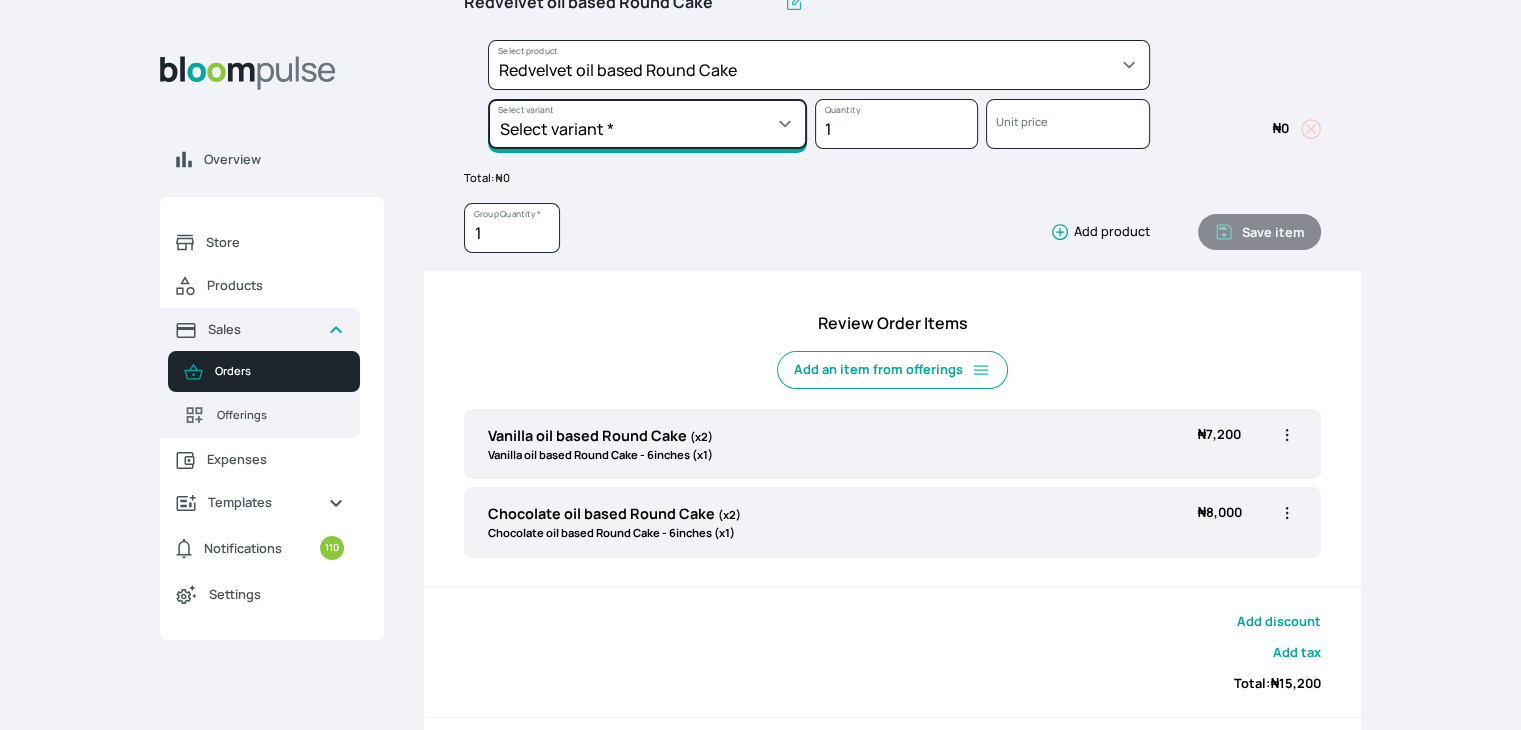 click on "Select variant * 10inches 11inches  12inches 6inches 7inches 8inches  9inches" at bounding box center (647, 124) 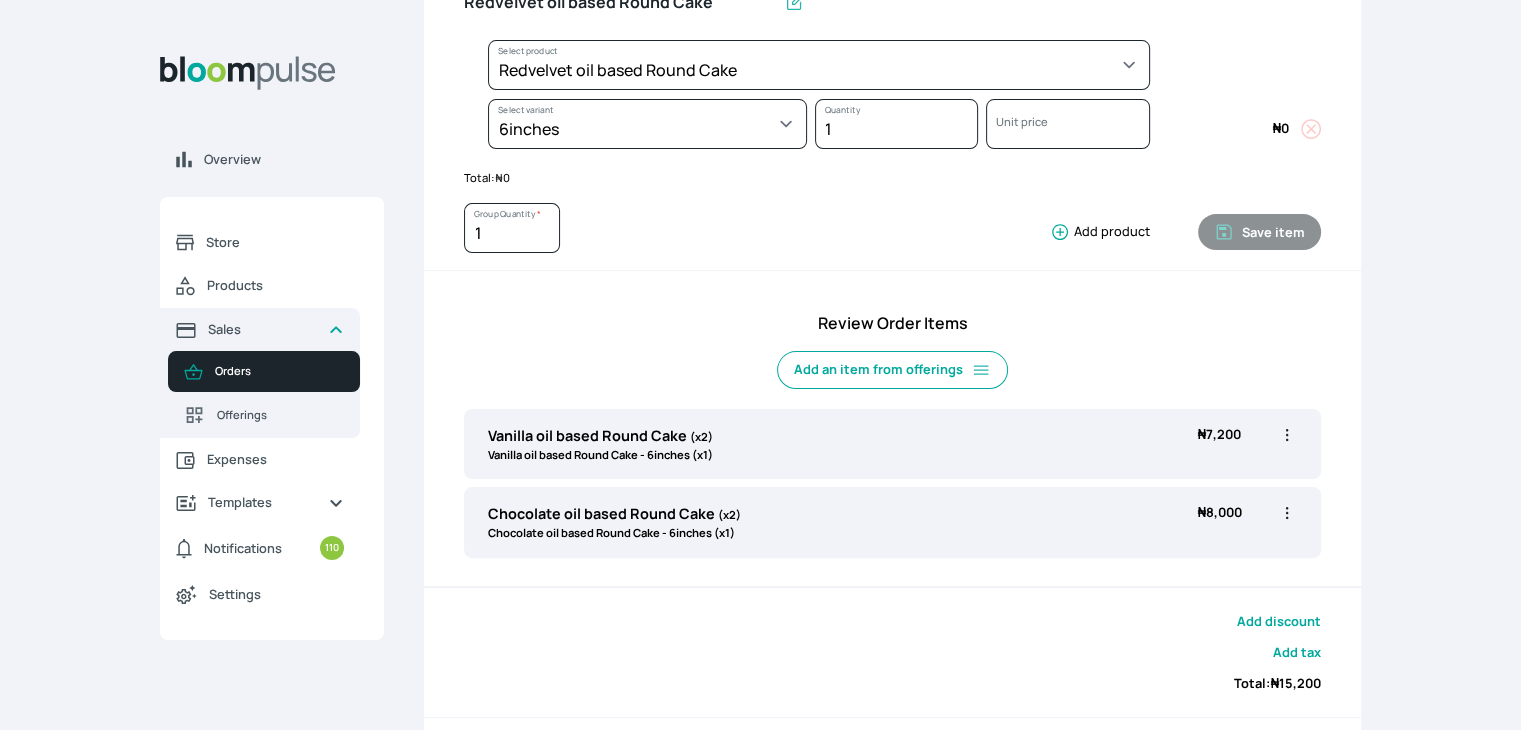 select on "308ec9aa-9c9b-4c8b-9137-5de2303ab237" 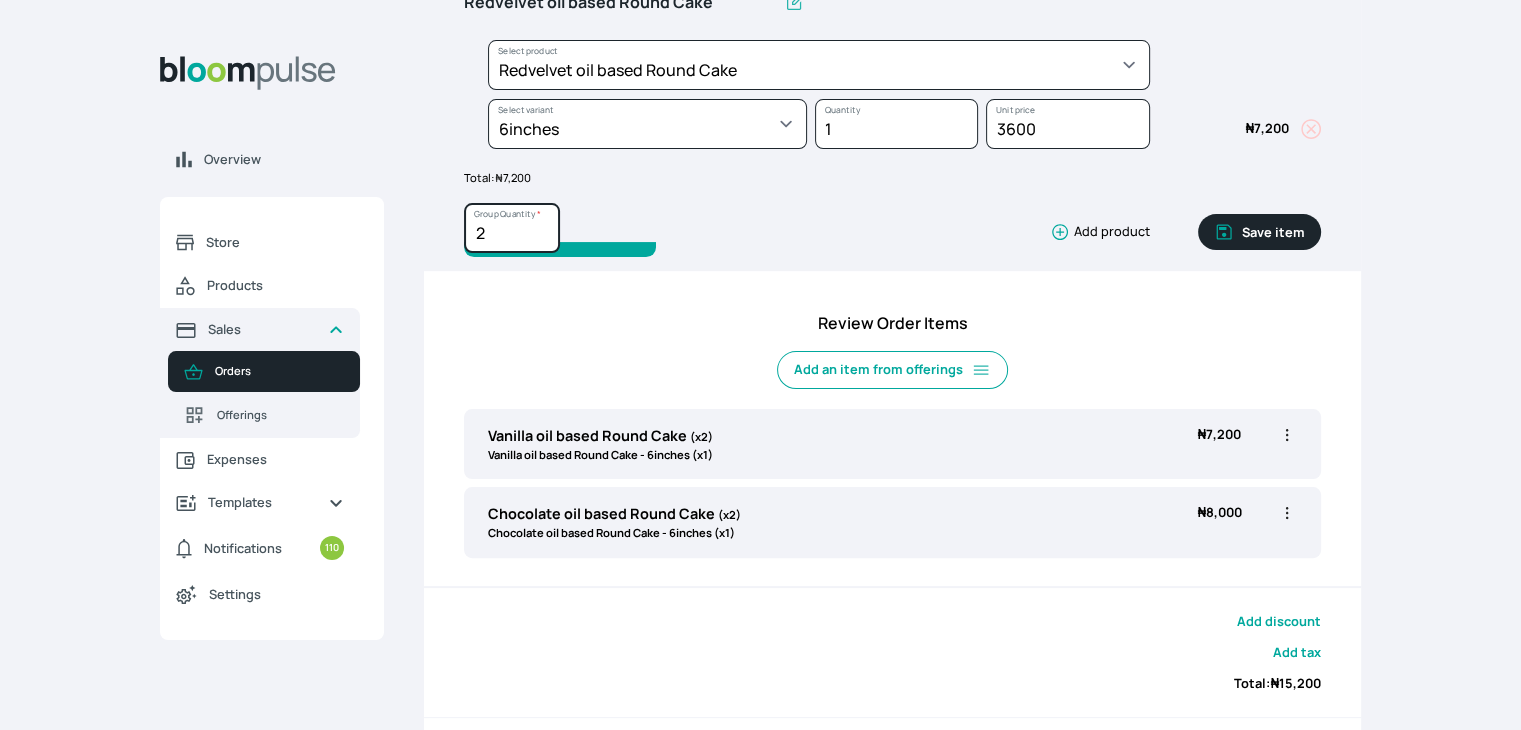 type on "2" 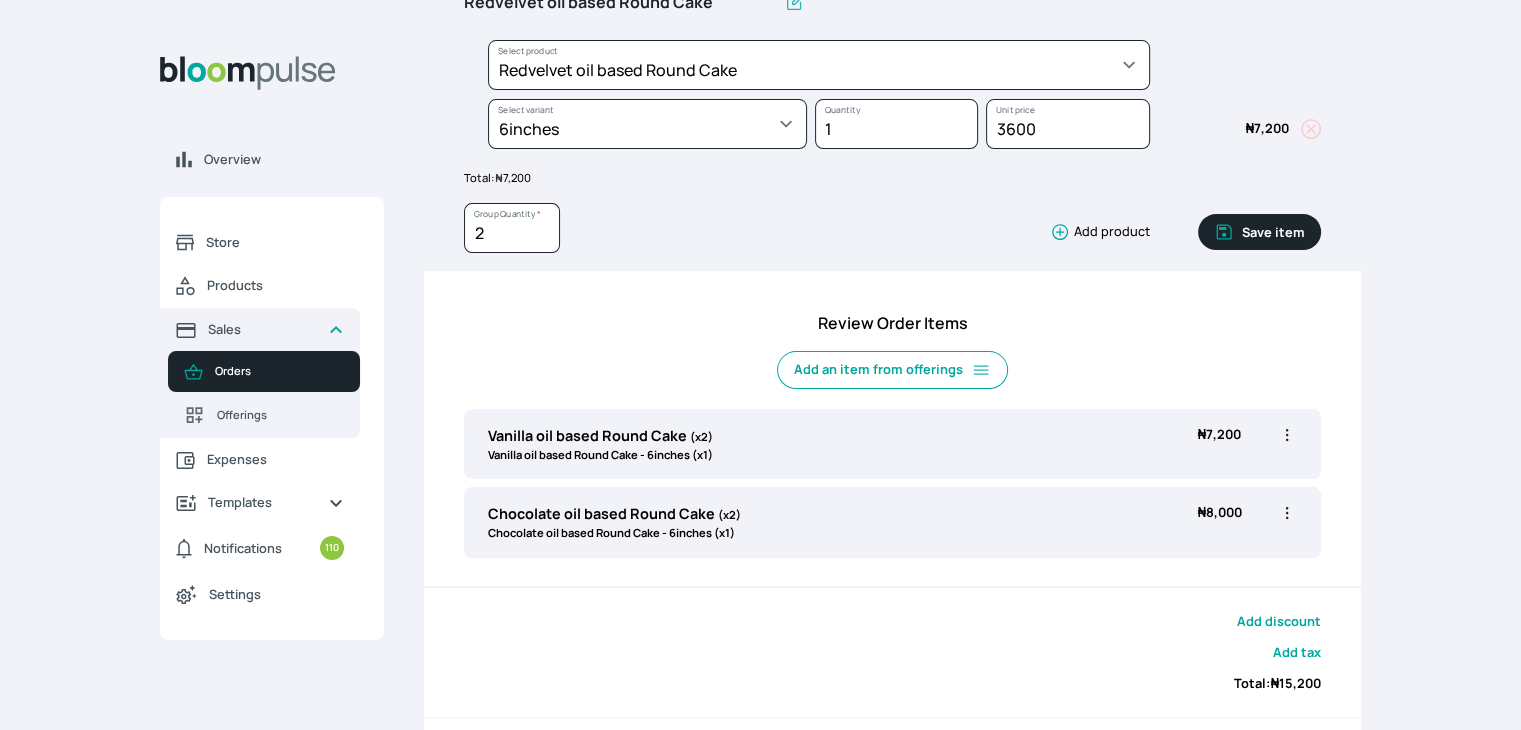 click on "Save item" at bounding box center (1259, 232) 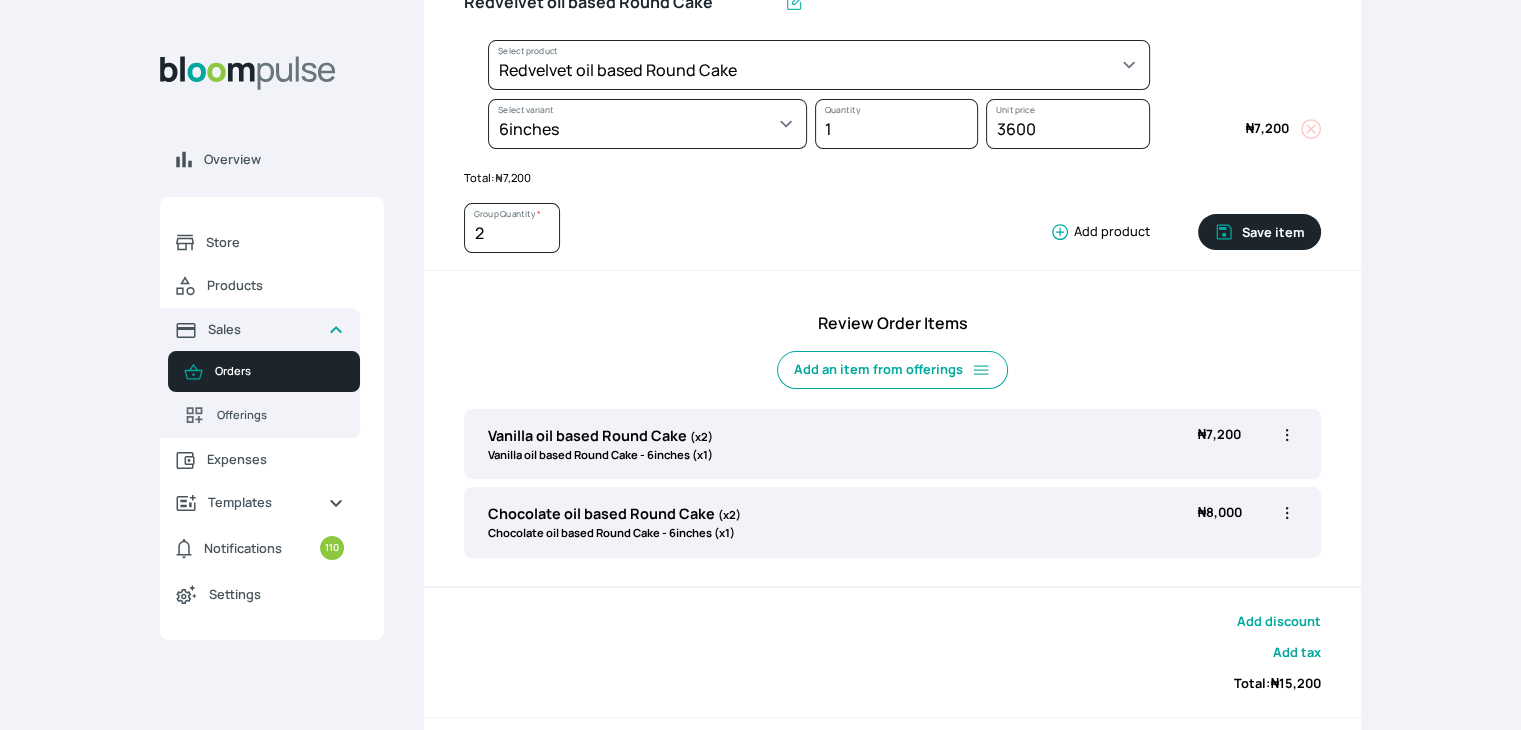 type 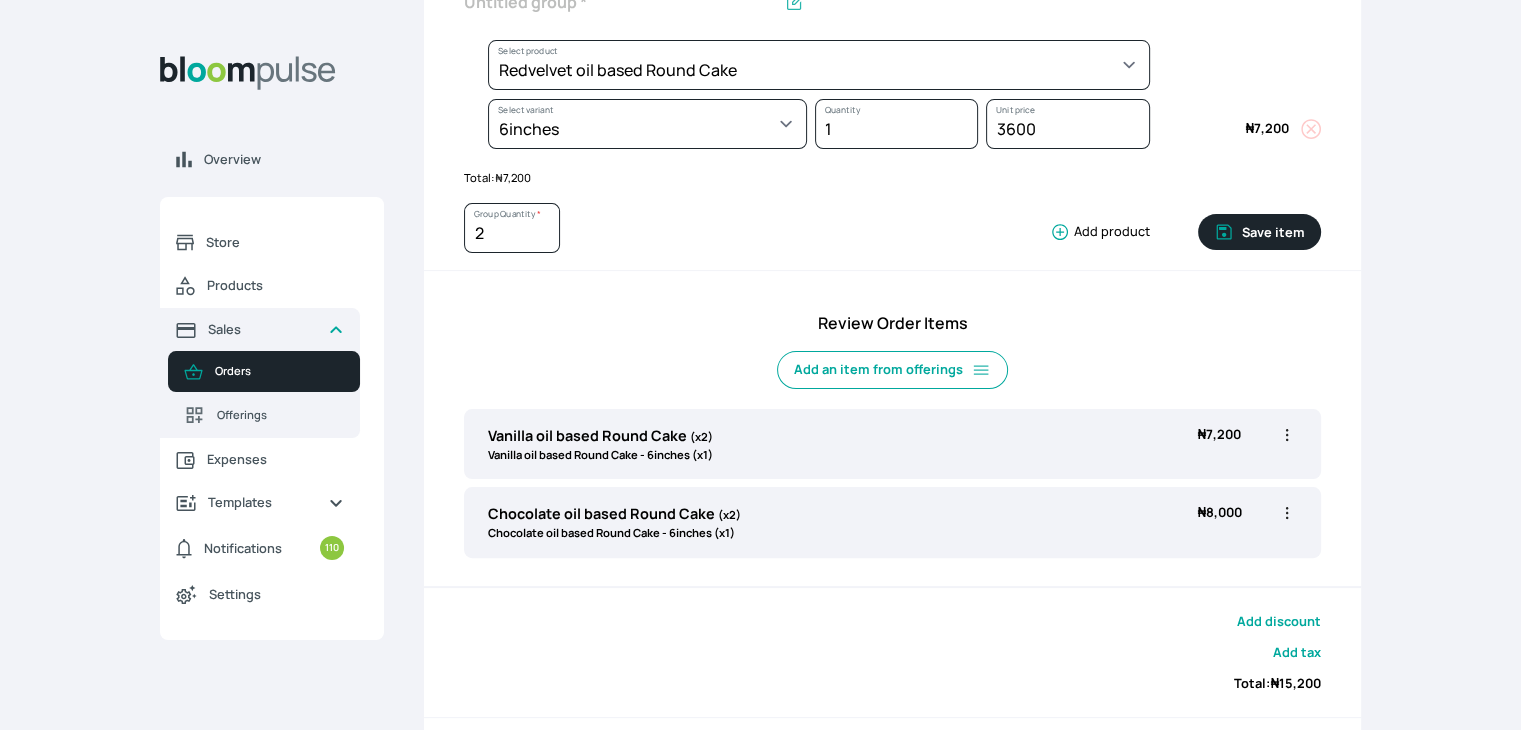 type on "1" 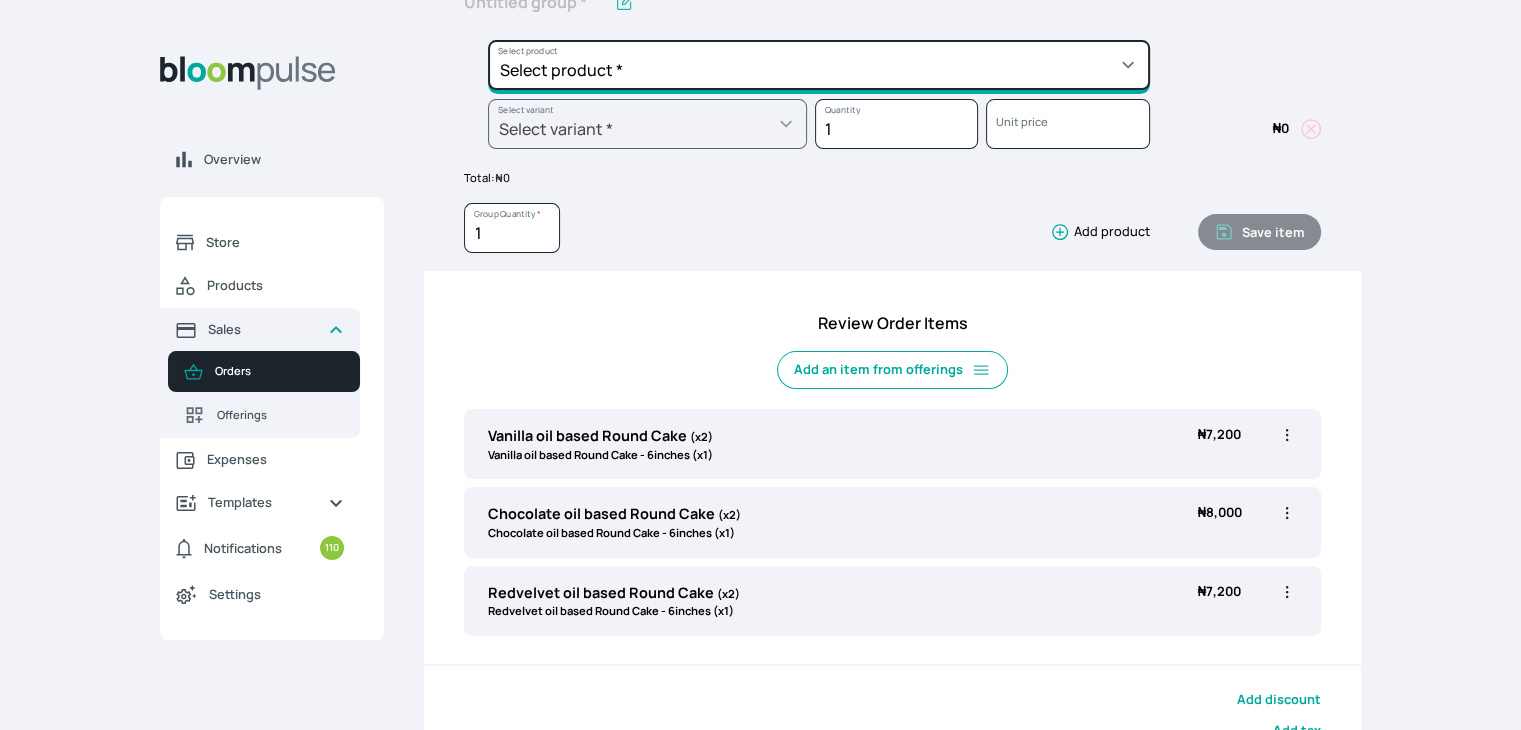 click on "Select product *  Cake Decoration for 8inches High  Chocolate oil based Round Cake  Geneose Sponge square Cake  Pound Square Cake  35cl zobo Mocktail  Banana Bread Batter BBQ Chicken  Bento Cake Budget Friendly Whippedcream Decoration Cake Decoration for 6inches High Cake Decoration for 6inches Low Cake loaf Chocolate Cake Batter Chocolate Ganache Chocolate oil based Batter Chocolate oil based square Cake Chocolate Round Cake Chop Life Package 2 Classic Banana Bread Loaf Coconut Banana Bread Loaf Cookies and Cream oil based Batter Cookies and cream oil based Round Cake Cupcakes Custom Made Whippedcream Decoration Doughnut Batter Fondant 1 Recipe  Fruit Cake Fruit Cake Batter Geneose Sponge Cake Batter Geneose Sponge Round Cake Meat Pie Meat Pie per 1 Mini puff Pound Cake Batter Pound Round Cake  Puff puff Redvelvet Cake Batter Redvelvet oil based Batter Redvelvet oil based Round Cake Redvelvet Round Cake Royal Buttercream  Small chops Stick Meat Sugar Doughnut  Swiss Meringue Buttercream  Valentine Love Box" at bounding box center [819, 65] 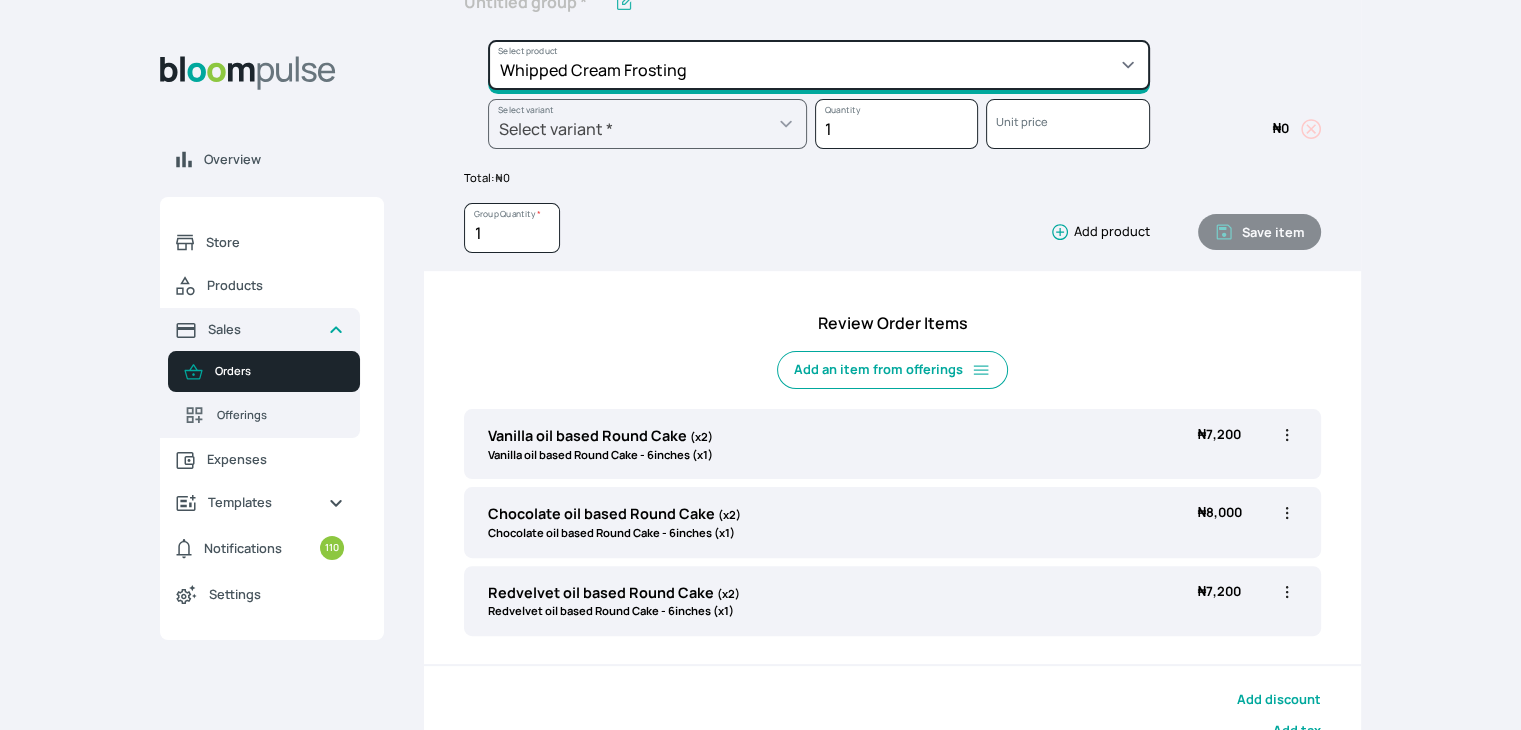 click on "Select product *  Cake Decoration for 8inches High  Chocolate oil based Round Cake  Geneose Sponge square Cake  Pound Square Cake  35cl zobo Mocktail  Banana Bread Batter BBQ Chicken  Bento Cake Budget Friendly Whippedcream Decoration Cake Decoration for 6inches High Cake Decoration for 6inches Low Cake loaf Chocolate Cake Batter Chocolate Ganache Chocolate oil based Batter Chocolate oil based square Cake Chocolate Round Cake Chop Life Package 2 Classic Banana Bread Loaf Coconut Banana Bread Loaf Cookies and Cream oil based Batter Cookies and cream oil based Round Cake Cupcakes Custom Made Whippedcream Decoration Doughnut Batter Fondant 1 Recipe  Fruit Cake Fruit Cake Batter Geneose Sponge Cake Batter Geneose Sponge Round Cake Meat Pie Meat Pie per 1 Mini puff Pound Cake Batter Pound Round Cake  Puff puff Redvelvet Cake Batter Redvelvet oil based Batter Redvelvet oil based Round Cake Redvelvet Round Cake Royal Buttercream  Small chops Stick Meat Sugar Doughnut  Swiss Meringue Buttercream  Valentine Love Box" at bounding box center (819, 65) 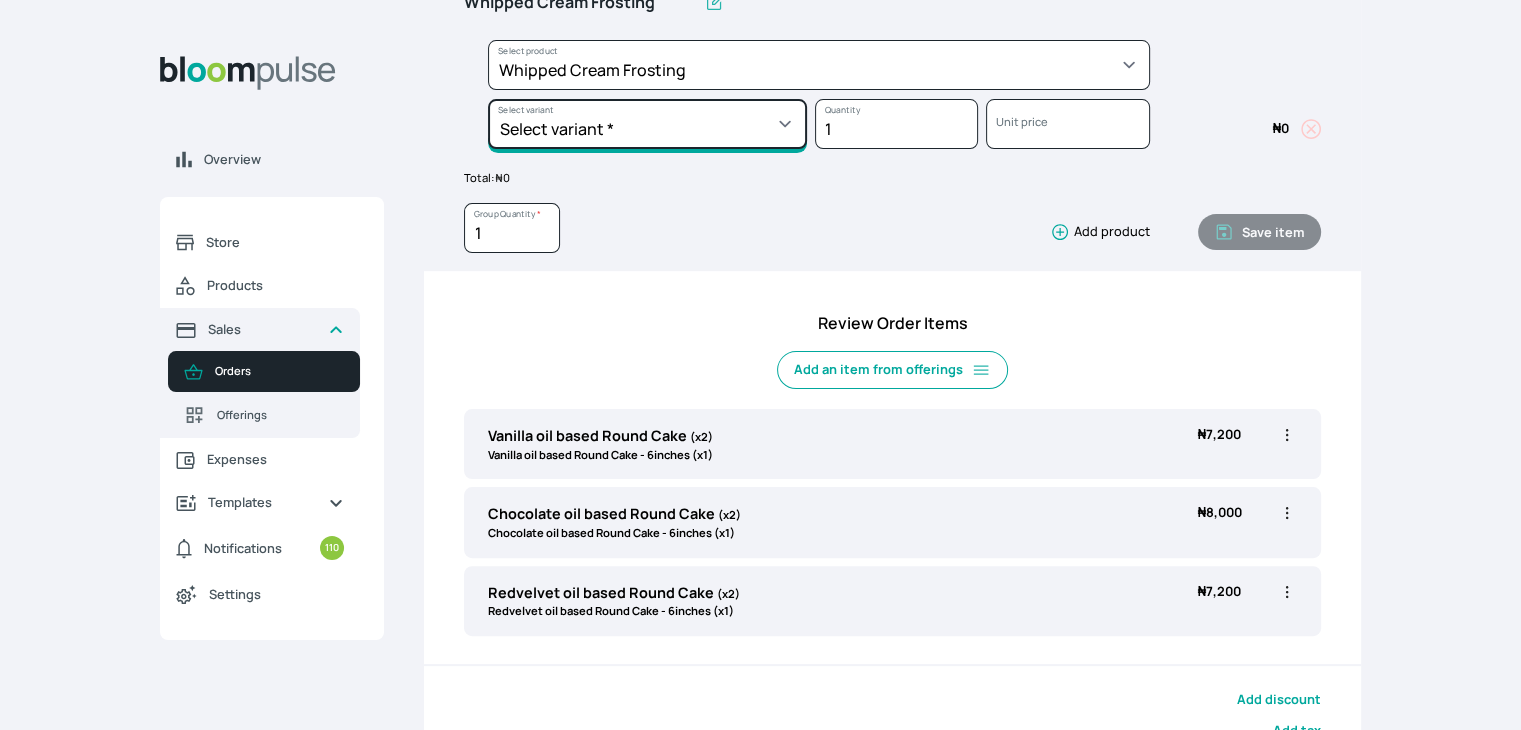 click on "Select variant * 1 cup 2 cups 3 cups 4 cups" at bounding box center (647, 124) 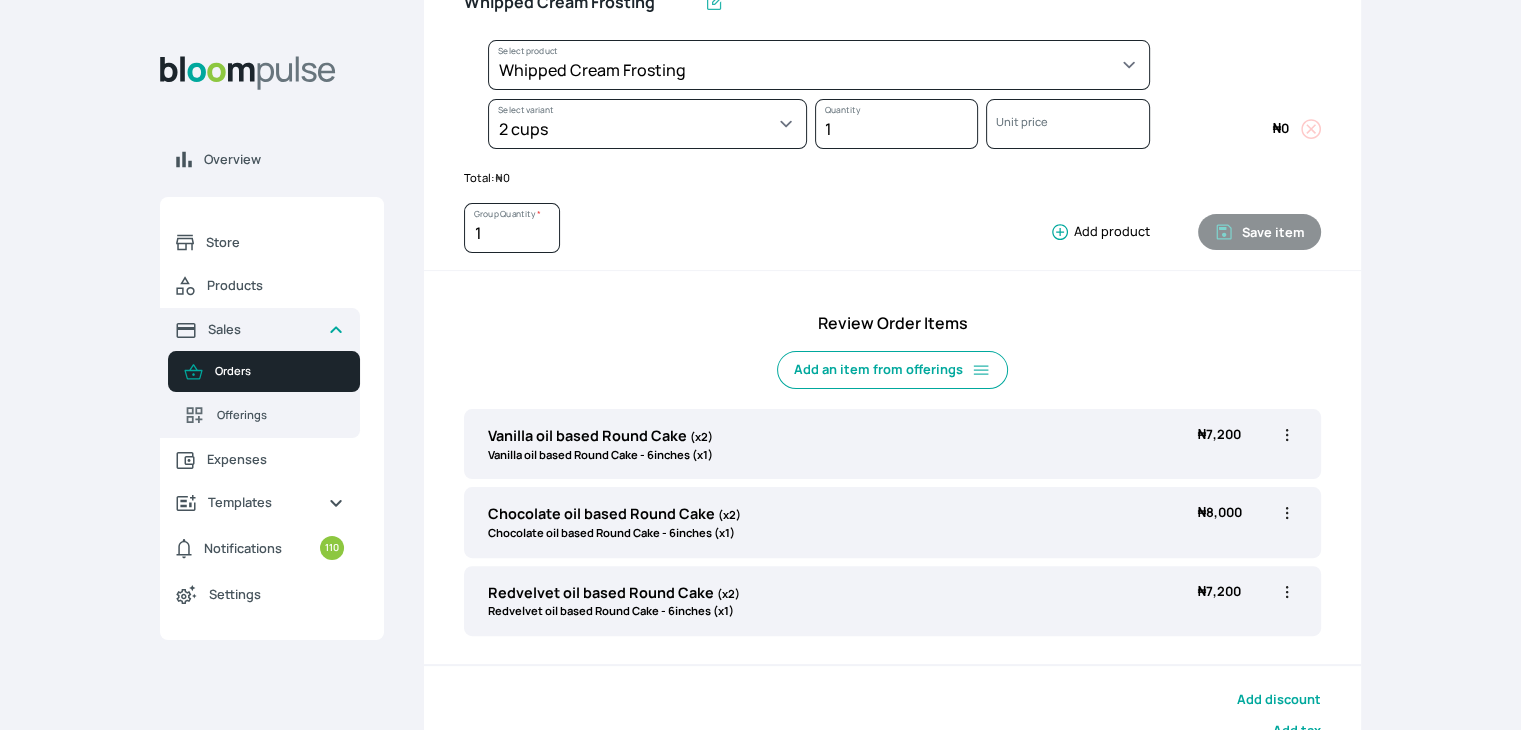 select on "83f82b0c-44eb-4ac8-bd97-27faddcd7e30" 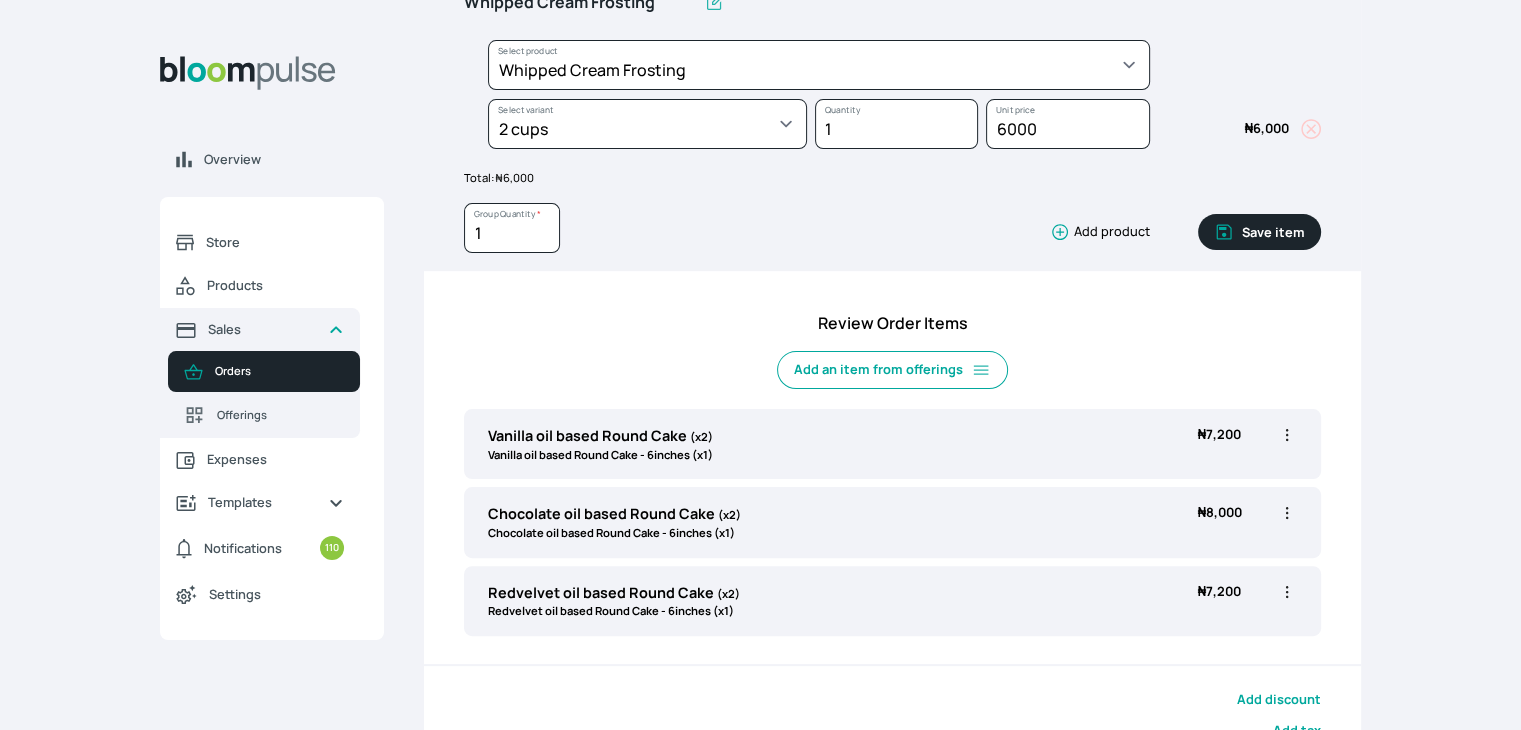 click 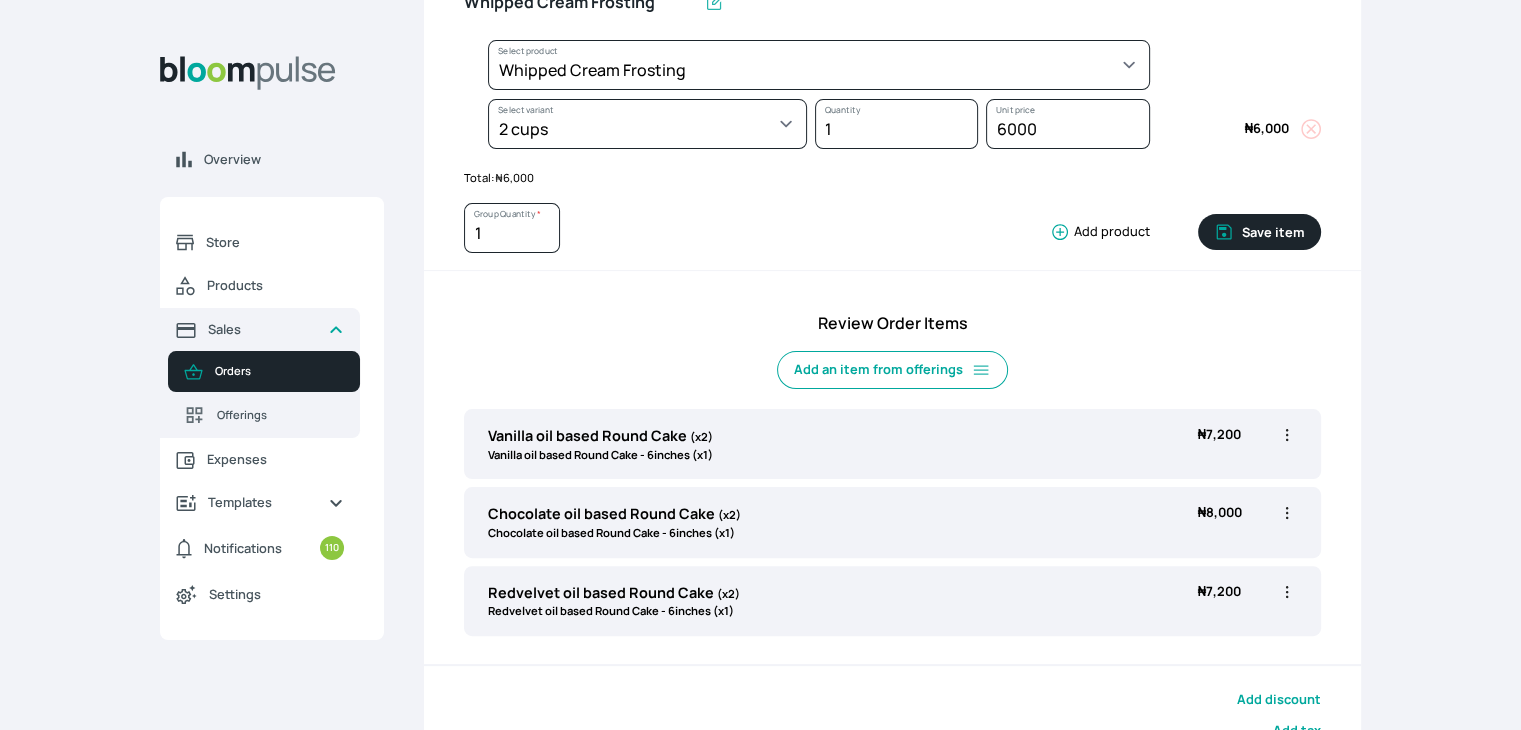type 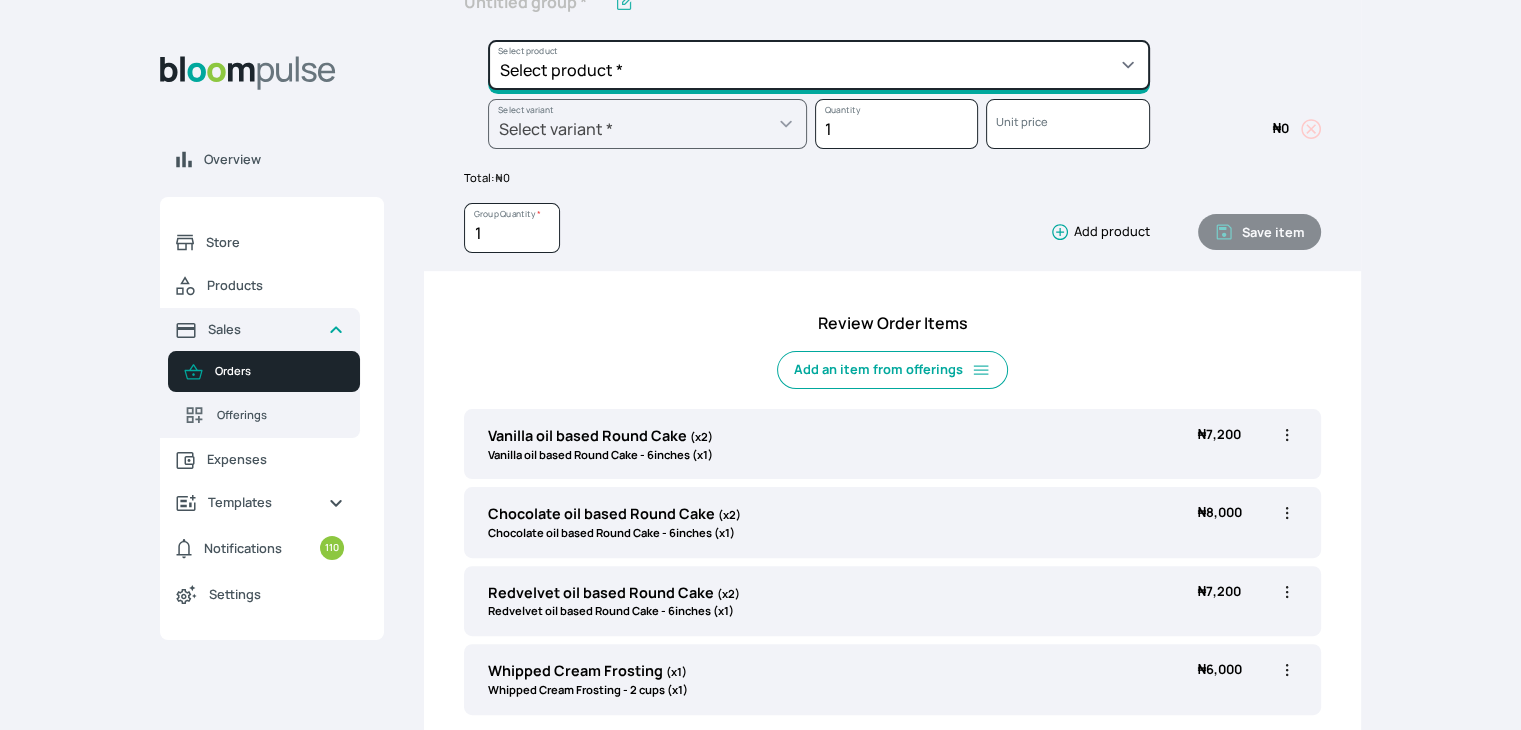 click on "Select product *  Cake Decoration for 8inches High  Chocolate oil based Round Cake  Geneose Sponge square Cake  Pound Square Cake  35cl zobo Mocktail  Banana Bread Batter BBQ Chicken  Bento Cake Budget Friendly Whippedcream Decoration Cake Decoration for 6inches High Cake Decoration for 6inches Low Cake loaf Chocolate Cake Batter Chocolate Ganache Chocolate oil based Batter Chocolate oil based square Cake Chocolate Round Cake Chop Life Package 2 Classic Banana Bread Loaf Coconut Banana Bread Loaf Cookies and Cream oil based Batter Cookies and cream oil based Round Cake Cupcakes Custom Made Whippedcream Decoration Doughnut Batter Fondant 1 Recipe  Fruit Cake Fruit Cake Batter Geneose Sponge Cake Batter Geneose Sponge Round Cake Meat Pie Meat Pie per 1 Mini puff Pound Cake Batter Pound Round Cake  Puff puff Redvelvet Cake Batter Redvelvet oil based Batter Redvelvet oil based Round Cake Redvelvet Round Cake Royal Buttercream  Small chops Stick Meat Sugar Doughnut  Swiss Meringue Buttercream  Valentine Love Box" at bounding box center (819, 65) 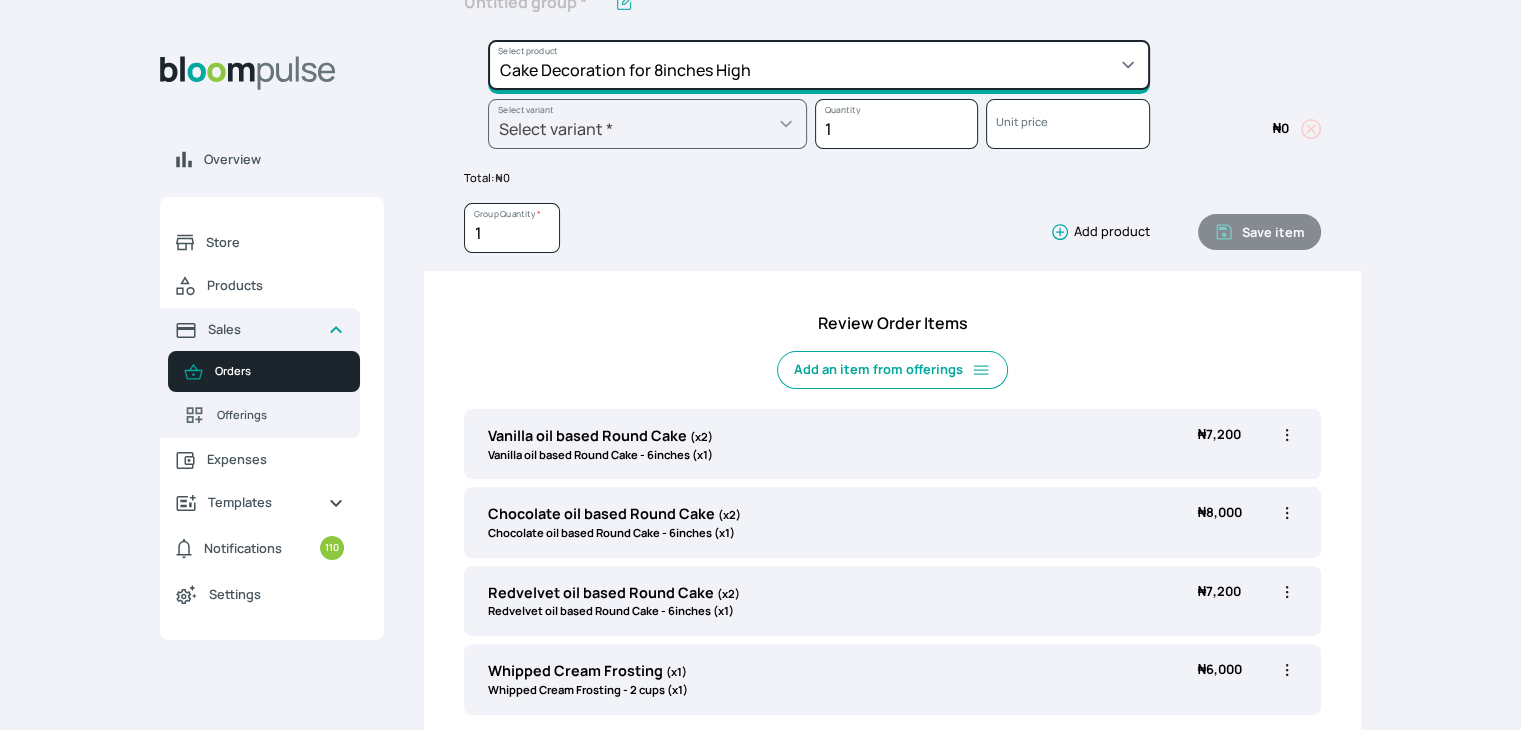 click on "Select product *  Cake Decoration for 8inches High  Chocolate oil based Round Cake  Geneose Sponge square Cake  Pound Square Cake  35cl zobo Mocktail  Banana Bread Batter BBQ Chicken  Bento Cake Budget Friendly Whippedcream Decoration Cake Decoration for 6inches High Cake Decoration for 6inches Low Cake loaf Chocolate Cake Batter Chocolate Ganache Chocolate oil based Batter Chocolate oil based square Cake Chocolate Round Cake Chop Life Package 2 Classic Banana Bread Loaf Coconut Banana Bread Loaf Cookies and Cream oil based Batter Cookies and cream oil based Round Cake Cupcakes Custom Made Whippedcream Decoration Doughnut Batter Fondant 1 Recipe  Fruit Cake Fruit Cake Batter Geneose Sponge Cake Batter Geneose Sponge Round Cake Meat Pie Meat Pie per 1 Mini puff Pound Cake Batter Pound Round Cake  Puff puff Redvelvet Cake Batter Redvelvet oil based Batter Redvelvet oil based Round Cake Redvelvet Round Cake Royal Buttercream  Small chops Stick Meat Sugar Doughnut  Swiss Meringue Buttercream  Valentine Love Box" at bounding box center (819, 65) 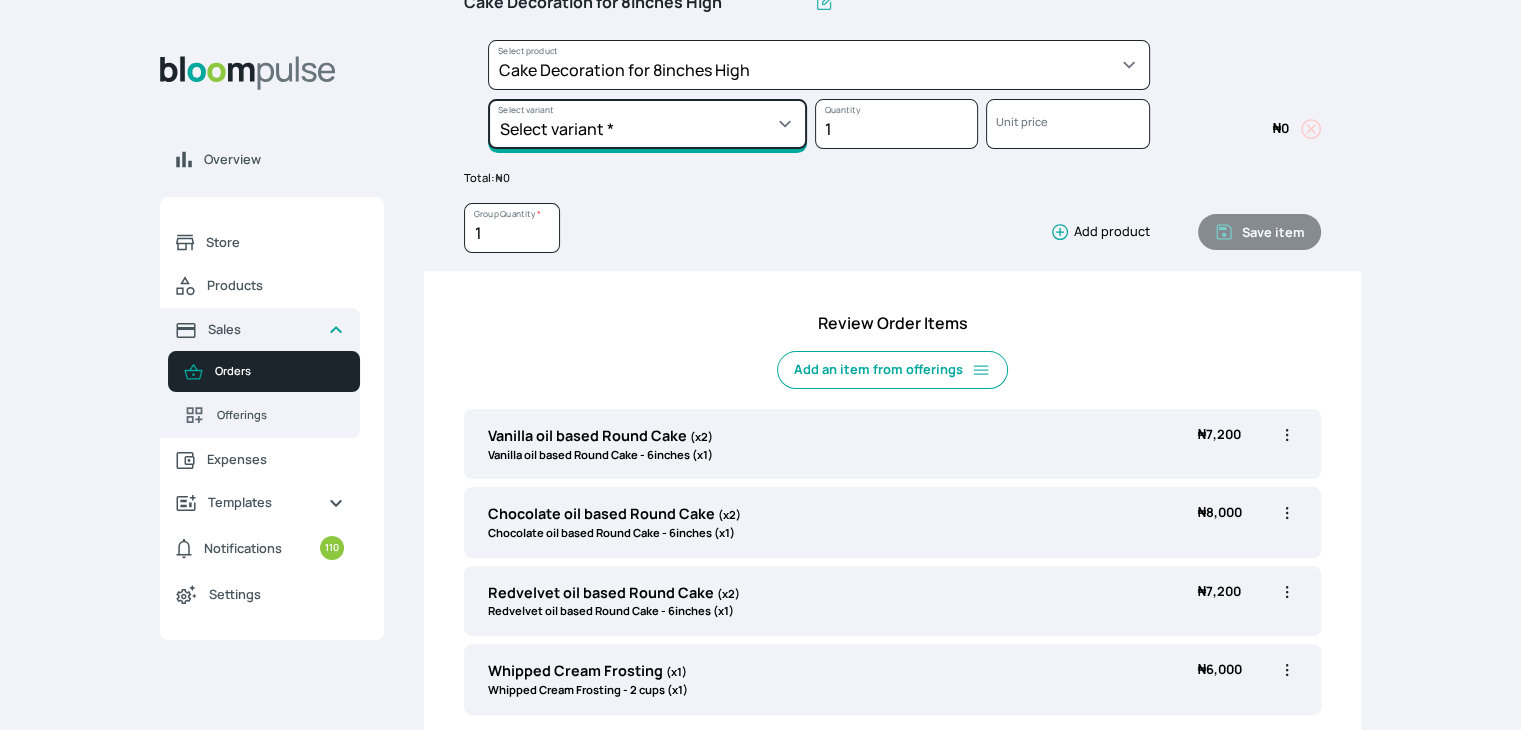 click on "Select variant * Basic Complex Regular" at bounding box center (647, 124) 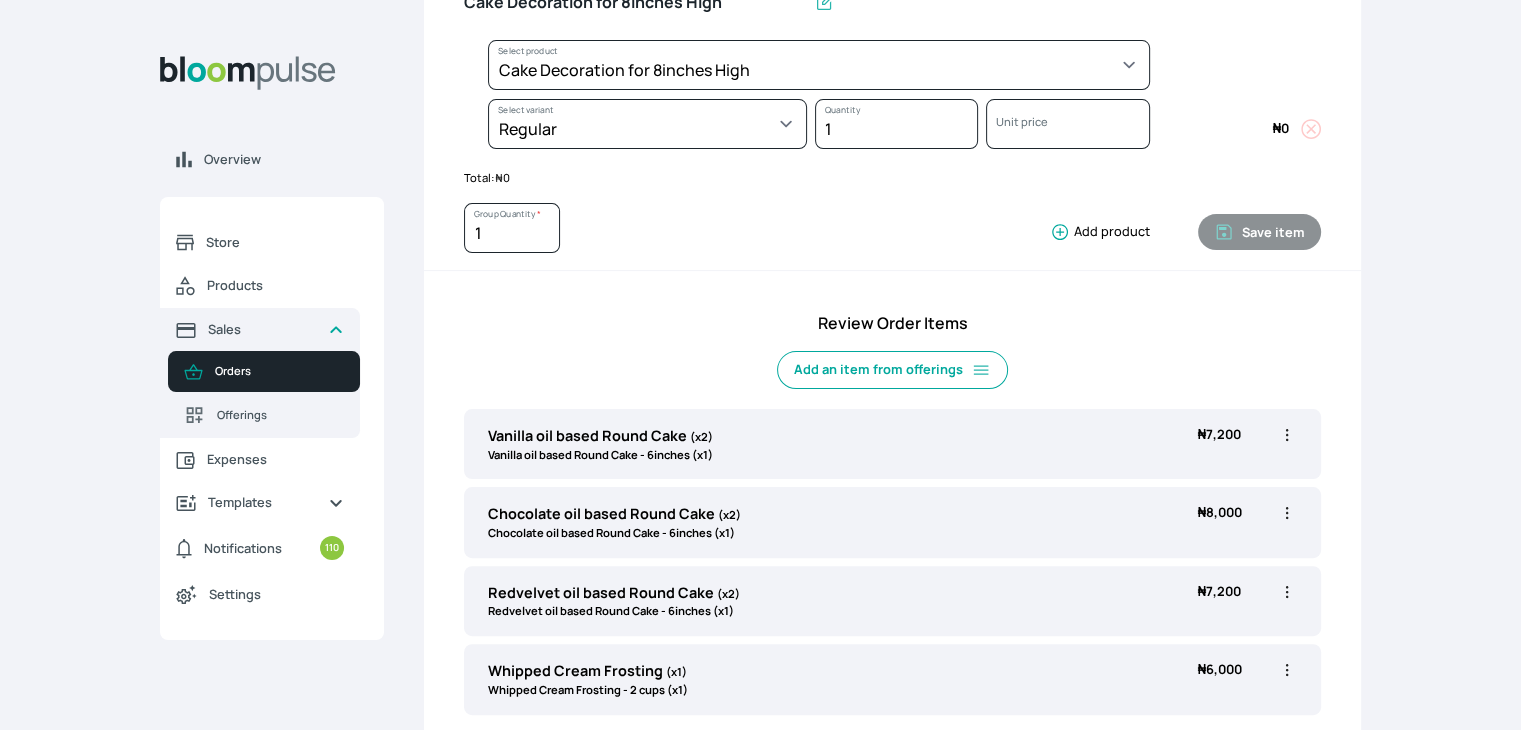 select on "023b730d-bc46-477e-b7f7-d3522e7f455b" 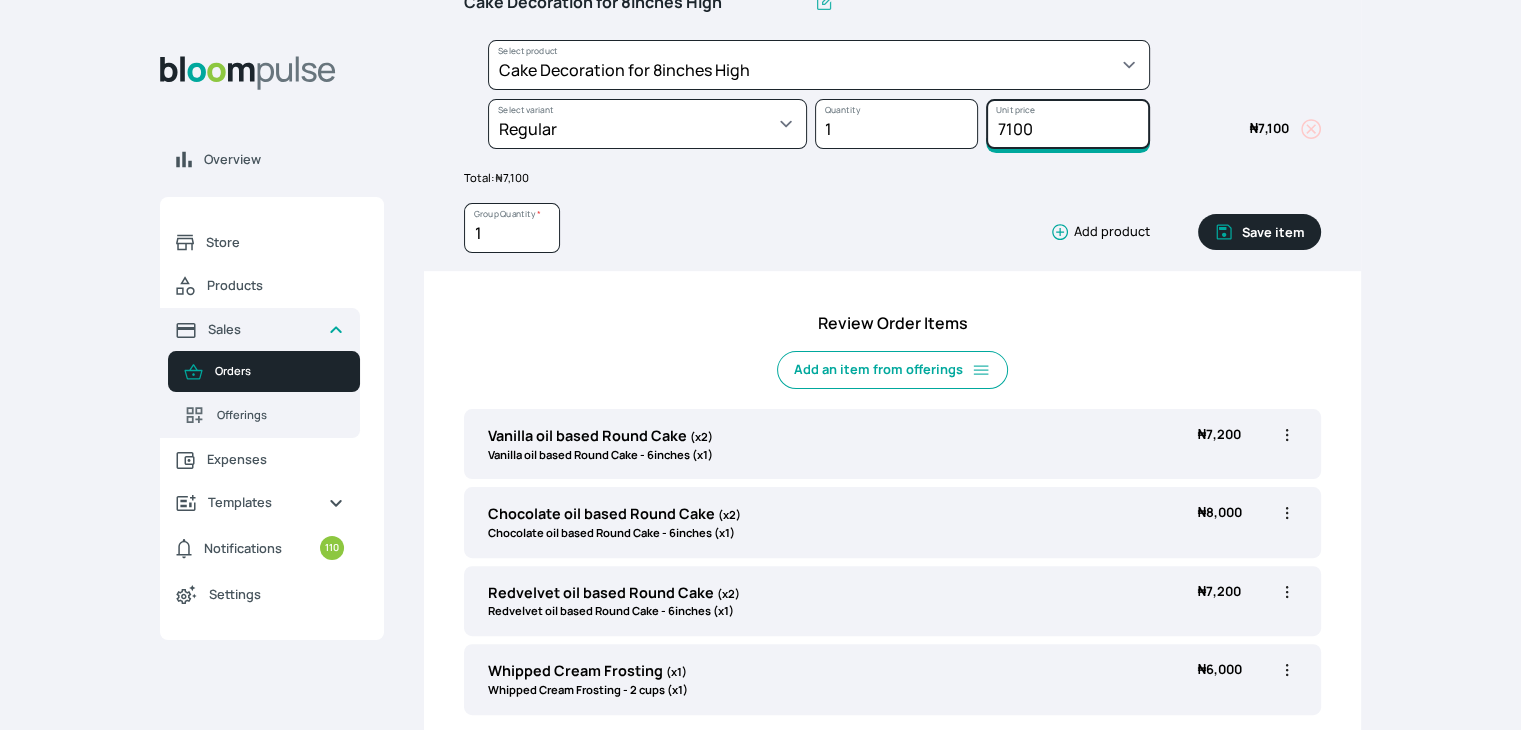 click on "7100" at bounding box center (1067, 124) 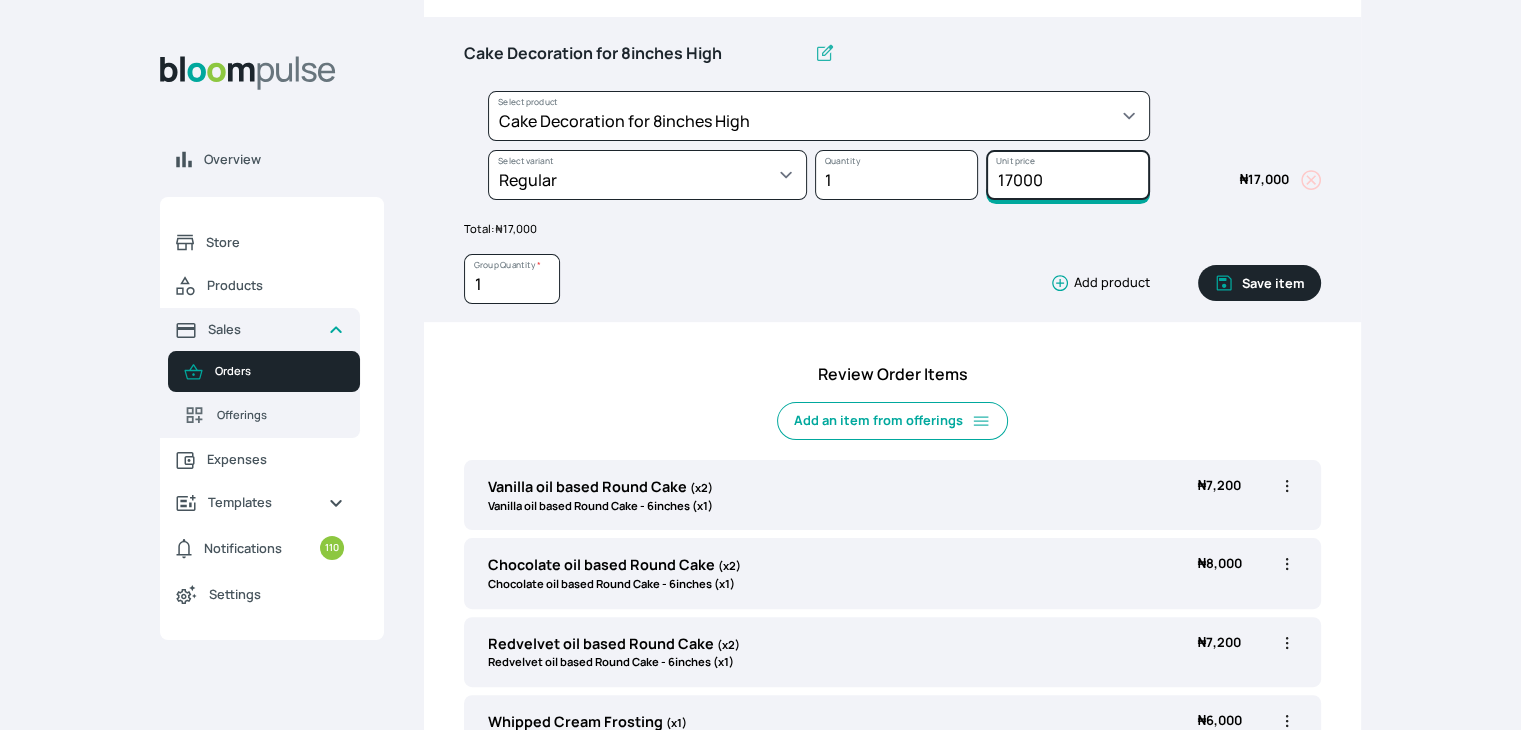scroll, scrollTop: 343, scrollLeft: 0, axis: vertical 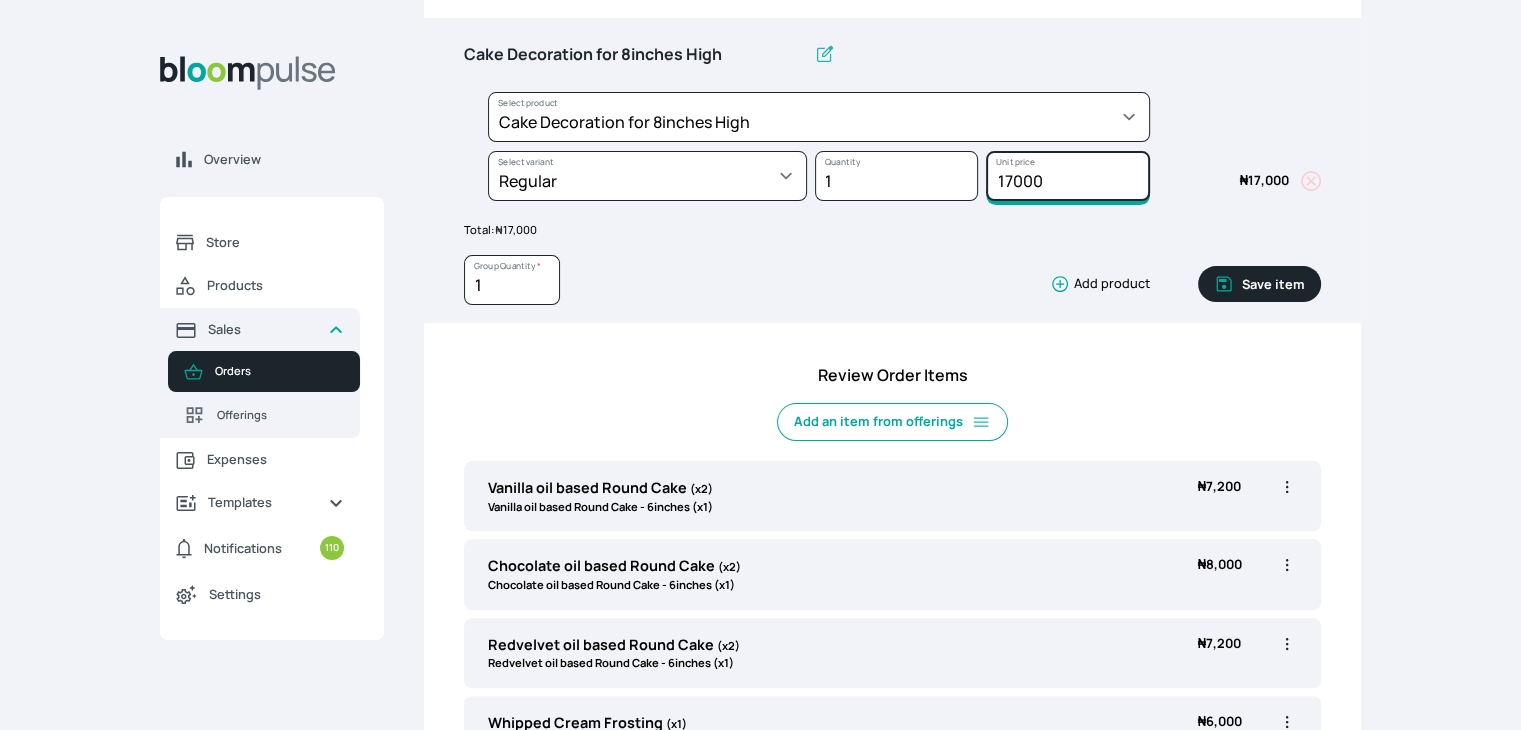 type on "17000" 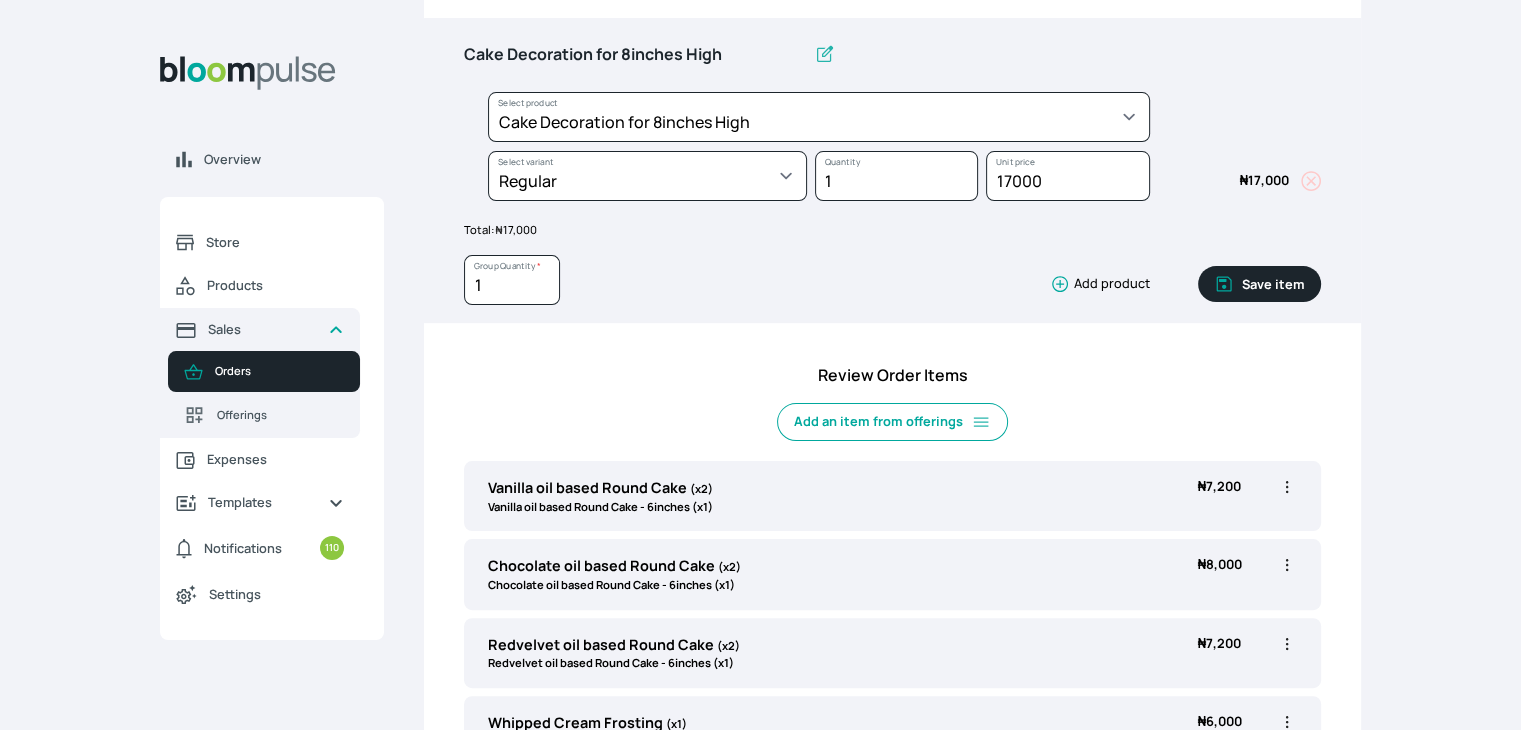 click on "Save item" at bounding box center [1259, 284] 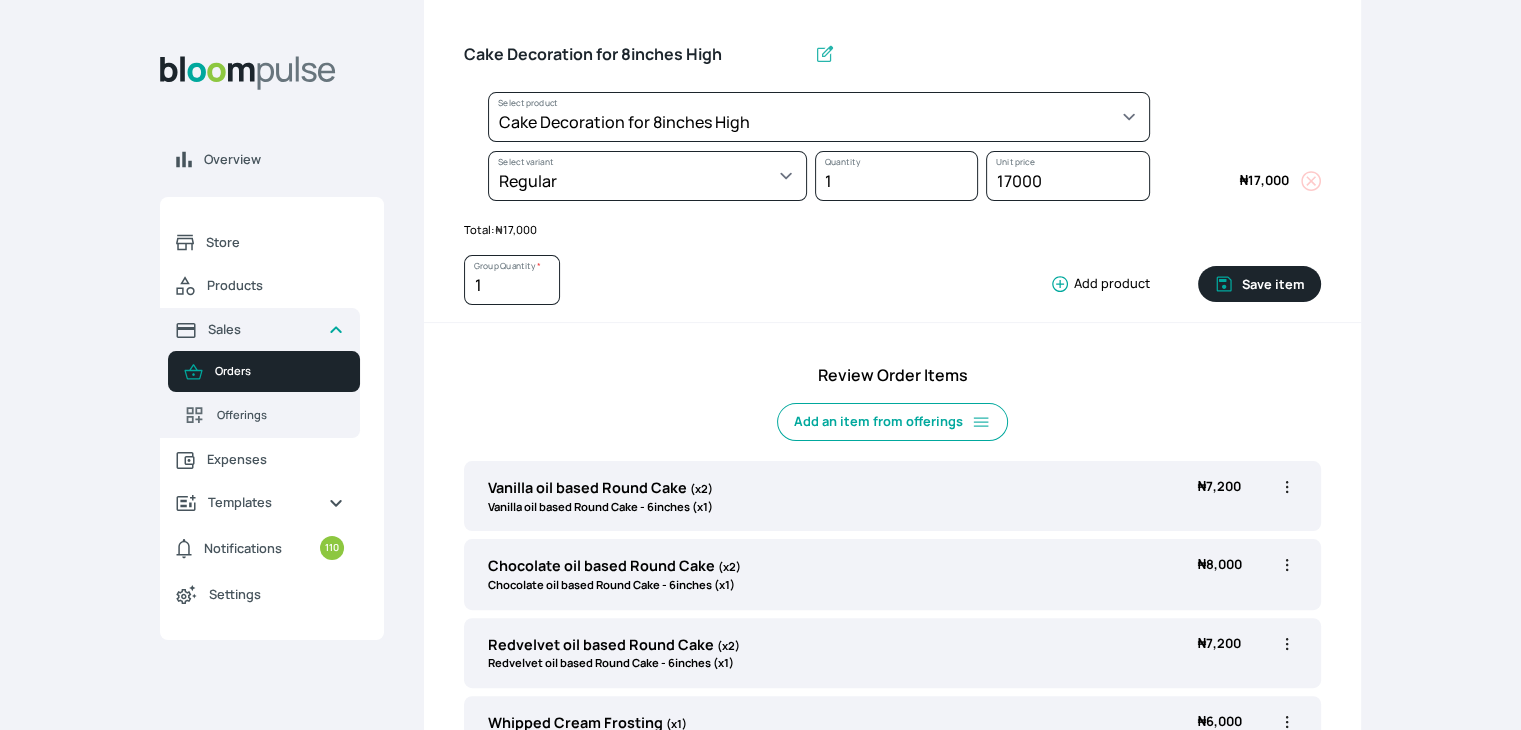type 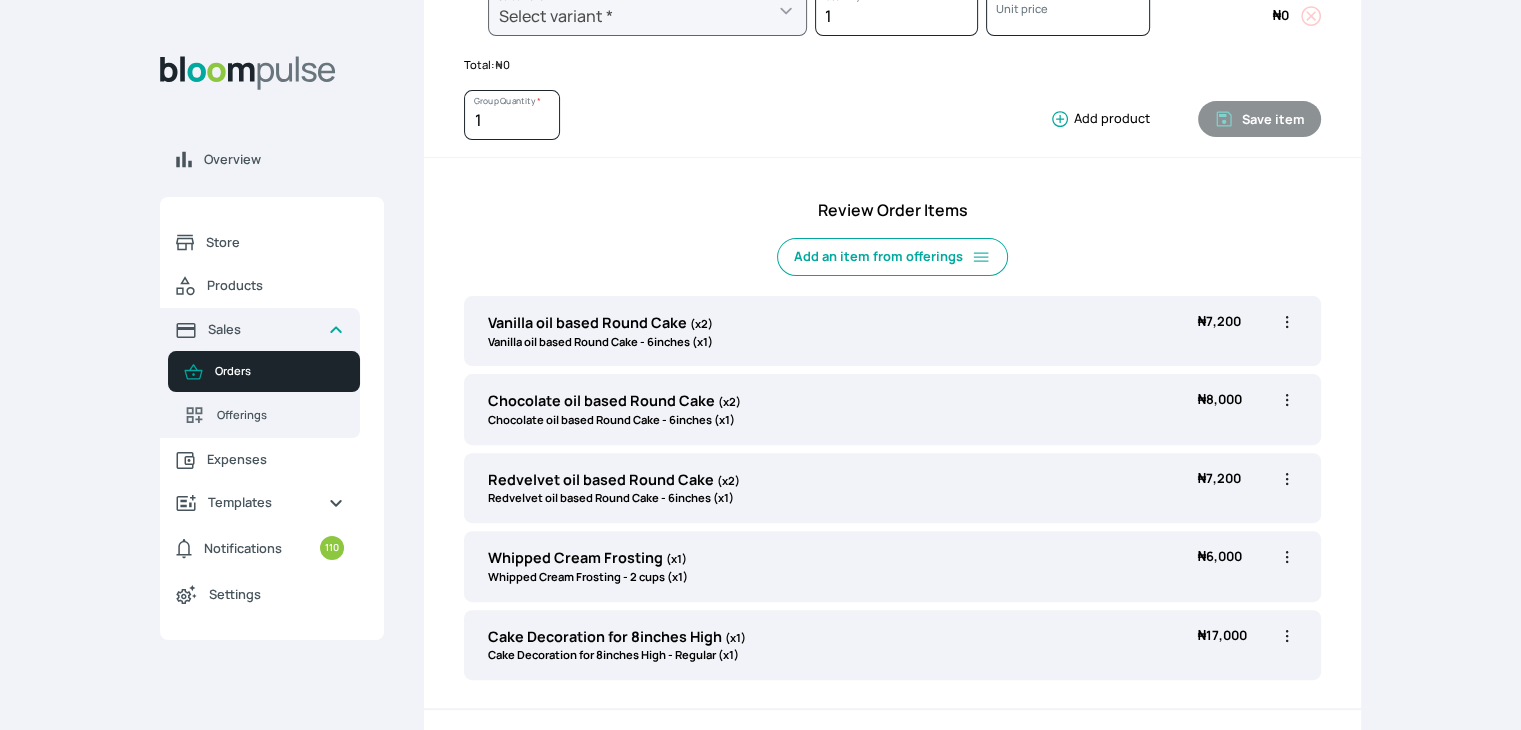 scroll, scrollTop: 506, scrollLeft: 0, axis: vertical 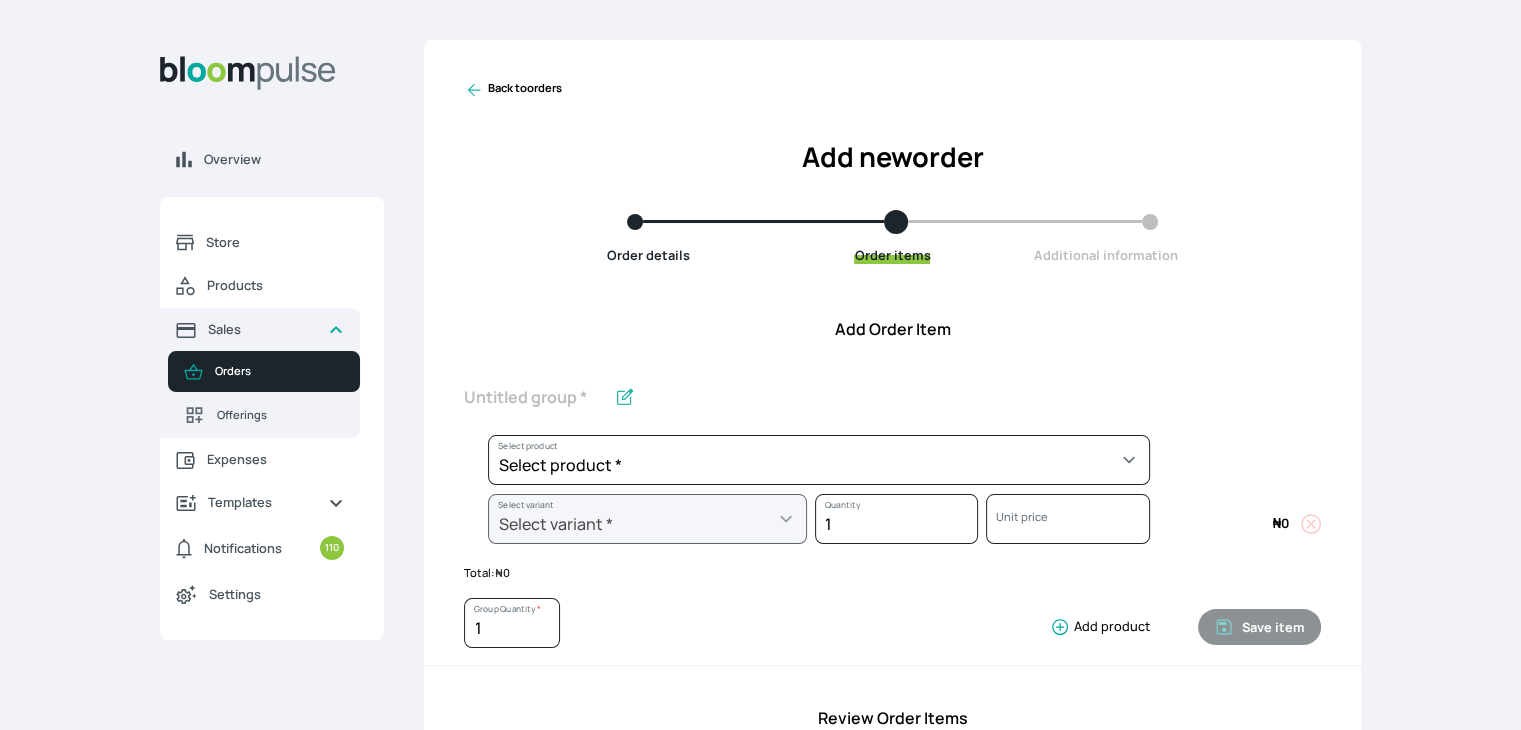 click on "Back to  orders" at bounding box center [513, 90] 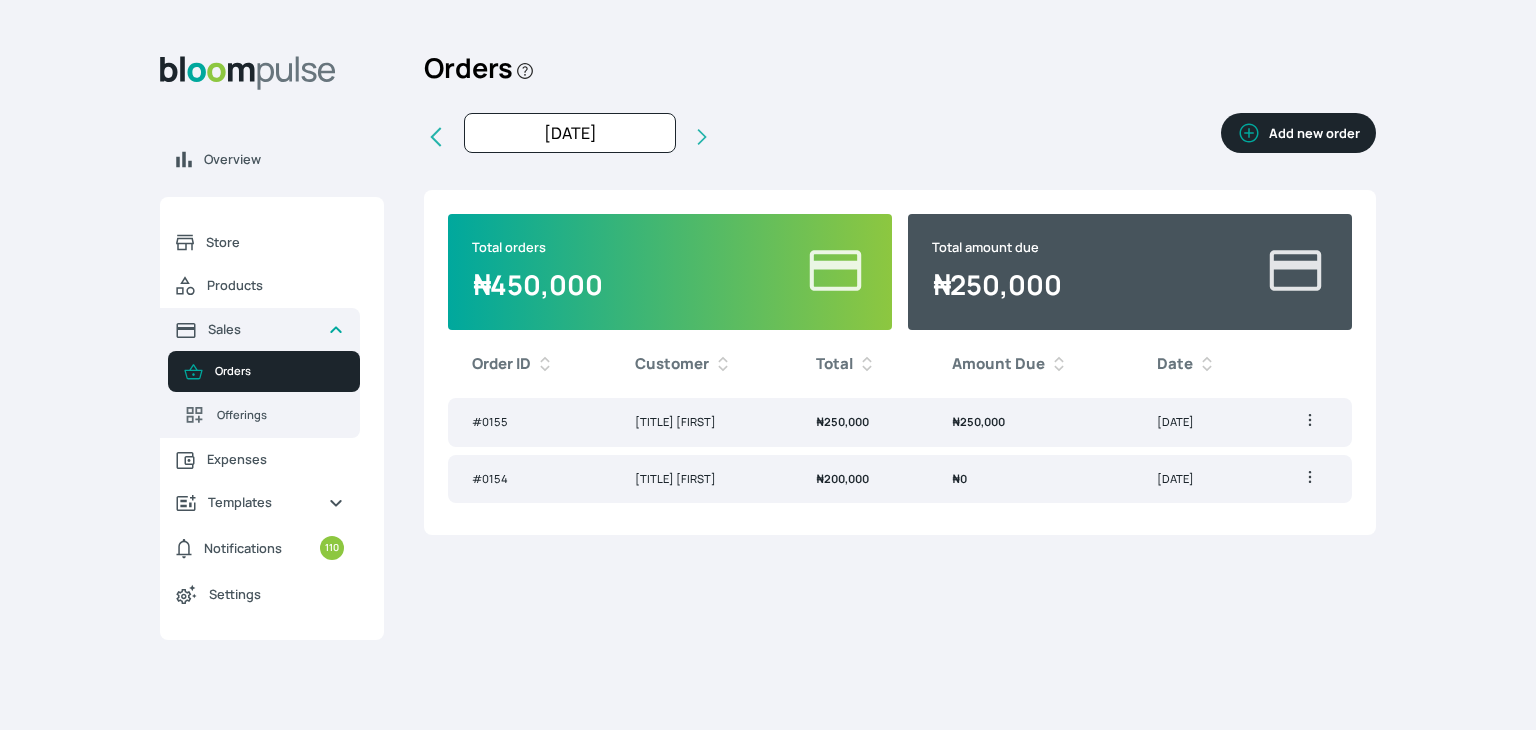 click on "Add new order" at bounding box center (1298, 133) 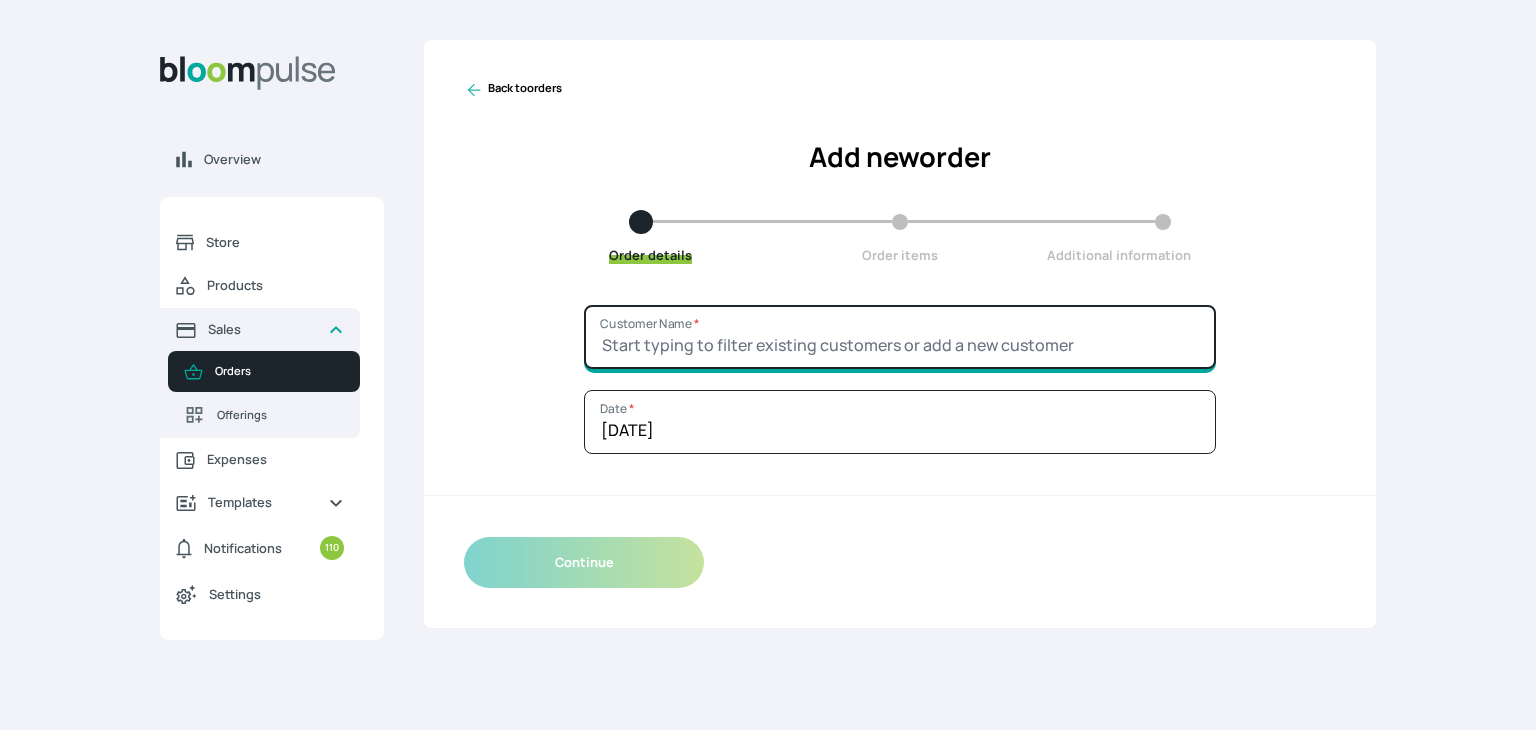 click on "Customer Name    *" at bounding box center (900, 337) 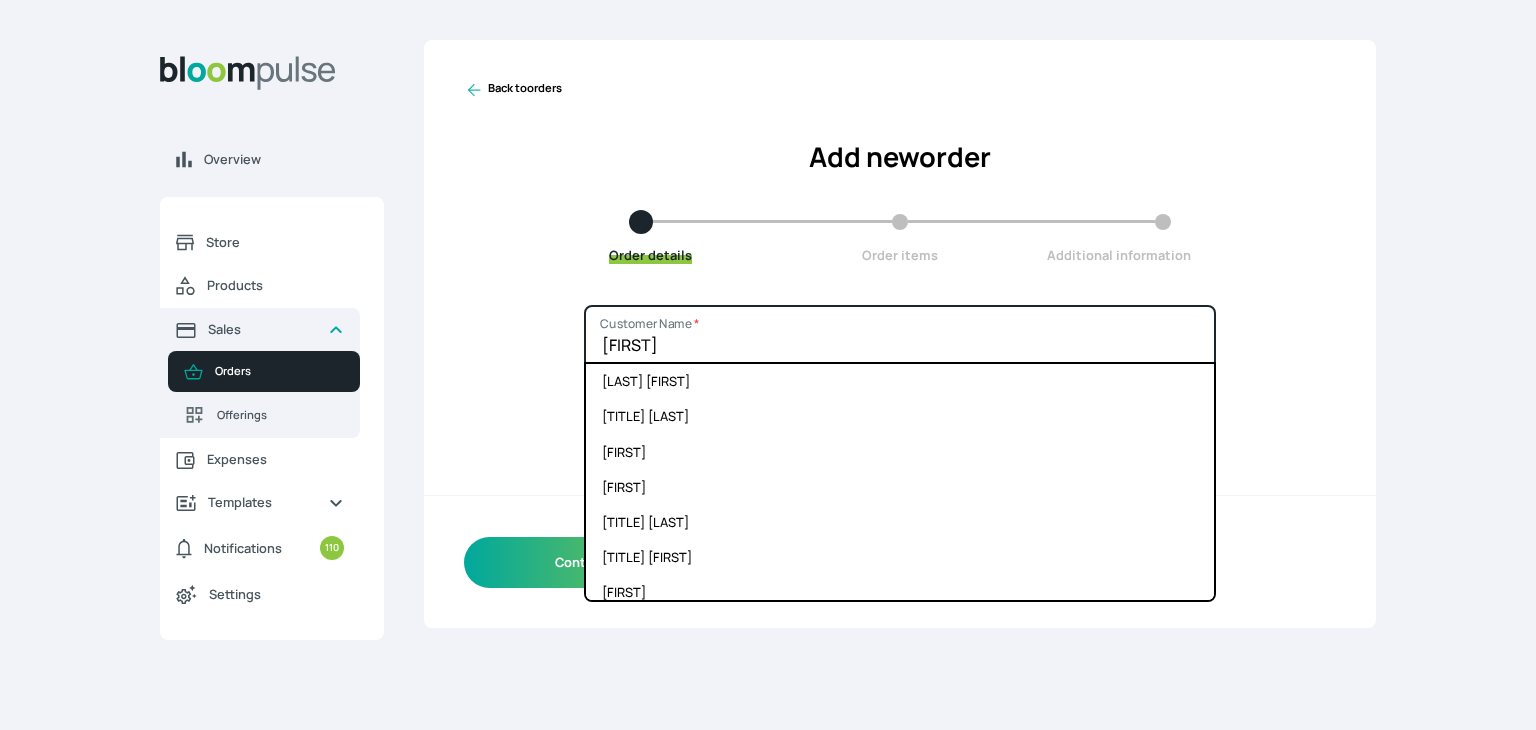 type on "Timma s" 